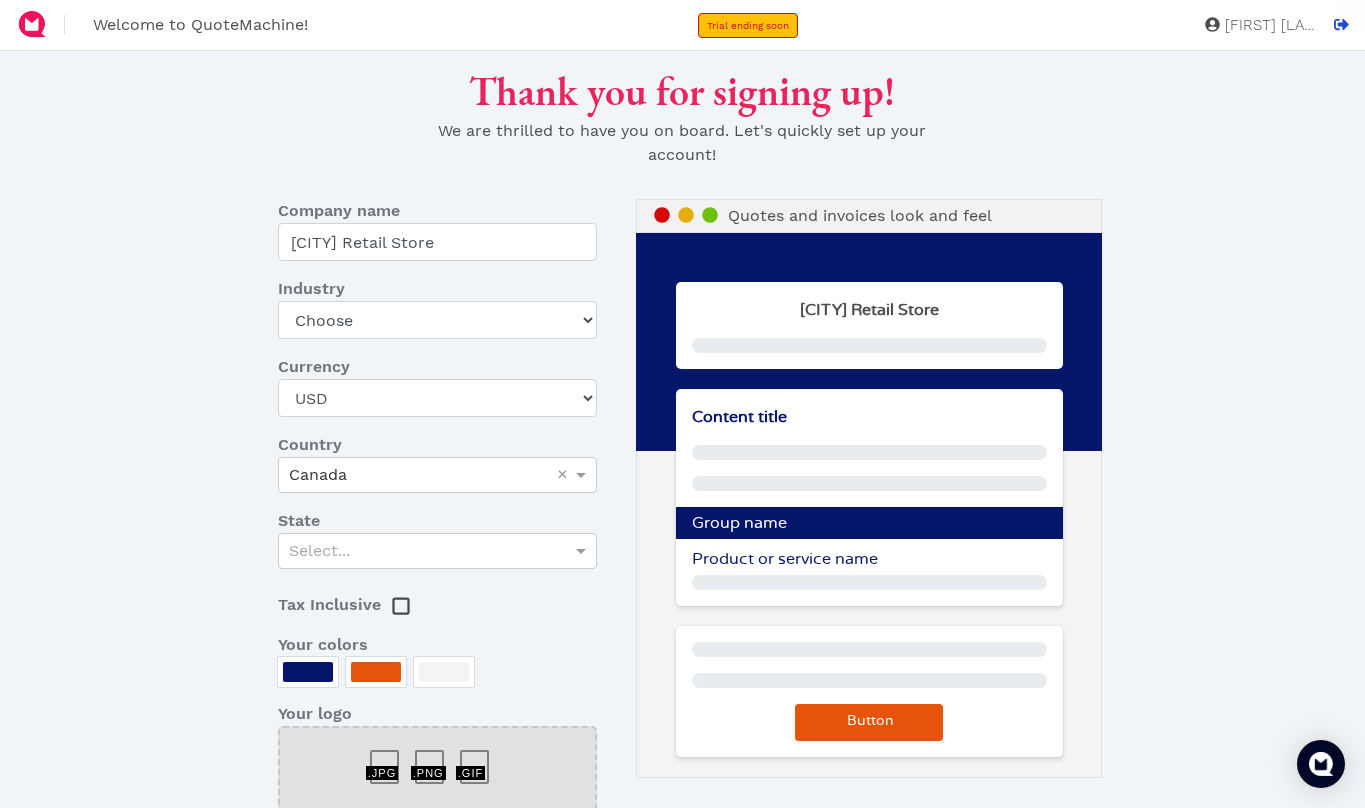 scroll, scrollTop: 0, scrollLeft: 0, axis: both 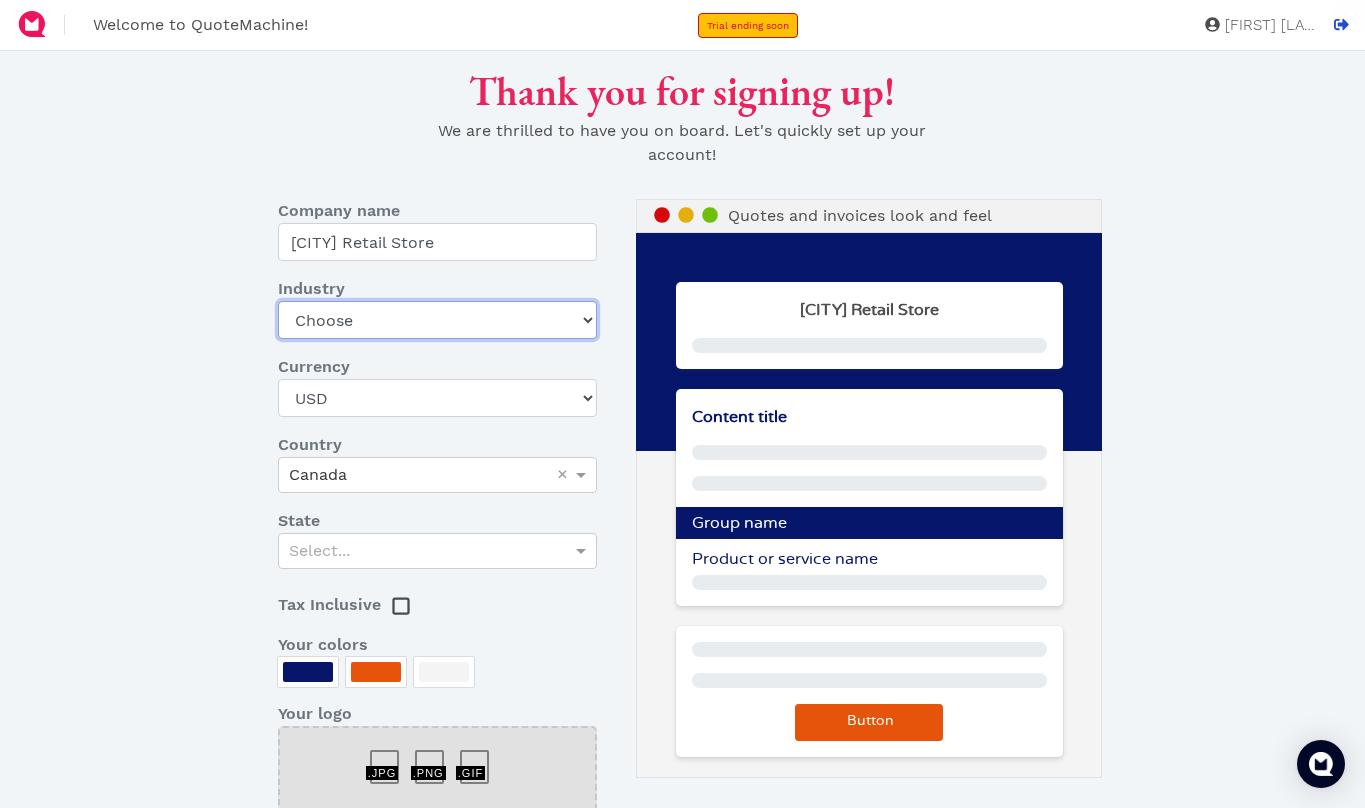click on "Choose Art gallery Bike Books Construction (Not retail) Electronics Events Food Garden Golf Hardware and construction equipment Home appliance Home design / Furniture Home security, alarm system and home automation IT services Jewelry Manufacturer representative Motor sports Music Other retail Other services (Not retail) Pet Pool & Spa/Hot Tub Print shop, custom printing and promotional products Sport" at bounding box center [437, 320] 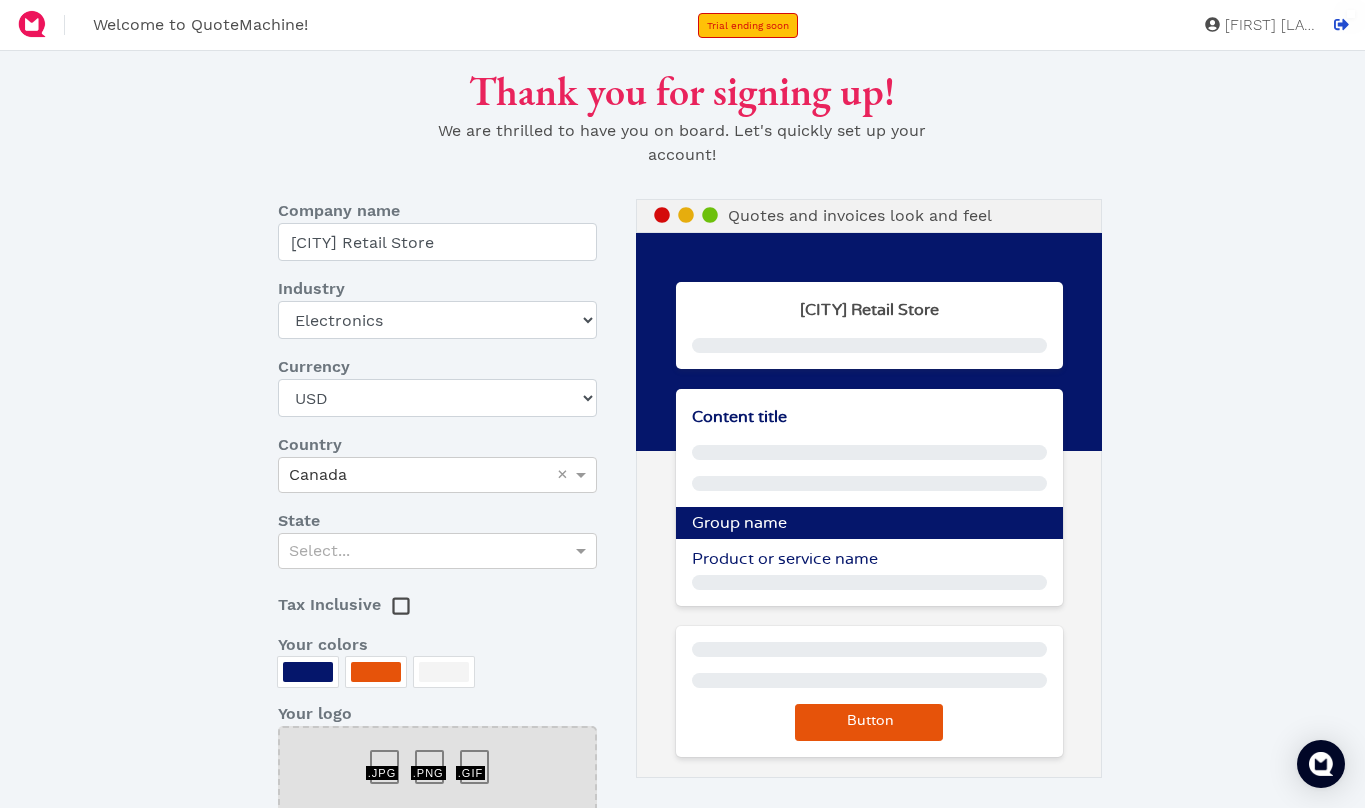 click on "Company name Vancouver Retail Store Industry Choose Art gallery Bike Books Construction (Not retail) Electronics Events Food Garden Golf Hardware and construction equipment Home appliance Home design / Furniture Home security, alarm system and home automation IT services Jewelry Manufacturer representative Motor sports Music Other retail Other services (Not retail) Pet Pool & Spa/Hot Tub Print shop, custom printing and promotional products Sport Currency USD CAD EUR GBP AUD MXN SGD ZAR AED AFN ALL AMD ANG AOA ARS AUD AWG AZN BAM BBD BDT BGN BHD BIF BMD BND BOB BOV BRL BSD BTN BWP BYR BZD CAD CDF CHE CHF CHW CLF CLP CNY COP COU CRC CUC CUP CVE CZK DJF DKK DOP DZD EGP ERN ETB EUR FJD FKP GBP GEL GHS GIP GMD GNF GTQ GYD HKD HNL HRK HTG HUF IDR ILS INR IQD IRR ISK JMD JOD JPY KES KGS KHR KMF KPW KRW KWD KYD KZT LAK LBP LKR LRD LSL LTL LVL LYD MAD MDL MGA MKD MMK MNT MOP MRO MUR MVR MWK MXN MXV MYR MZN NAD NGN NIO NOK NPR NZD OMR PAB PEN PGK PHP PKR PLN PYG QAR RON RSD RUB RWF SAR SBD SCR SDG SEK SGD SHP SLL SOS" at bounding box center (449, 529) 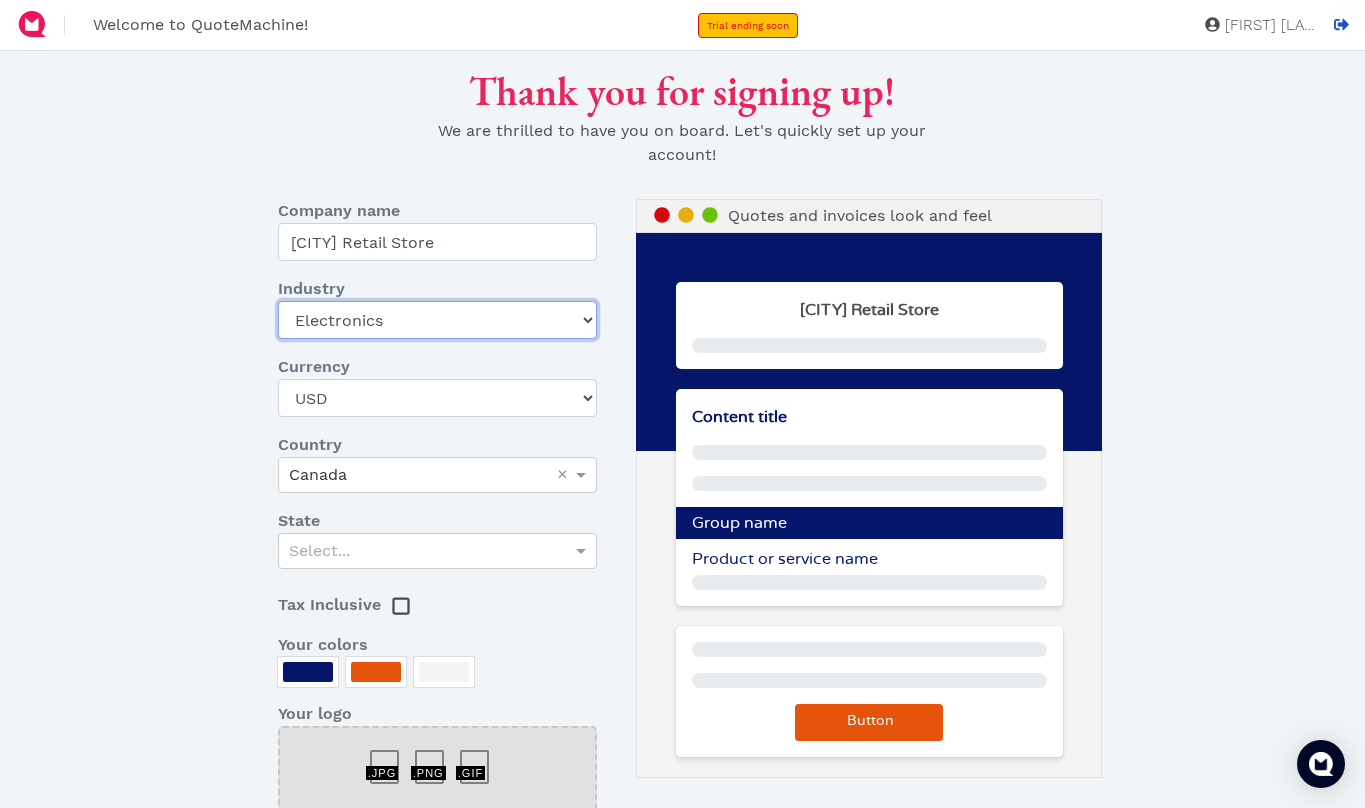 click on "Choose Art gallery Bike Books Construction (Not retail) Electronics Events Food Garden Golf Hardware and construction equipment Home appliance Home design / Furniture Home security, alarm system and home automation IT services Jewelry Manufacturer representative Motor sports Music Other retail Other services (Not retail) Pet Pool & Spa/Hot Tub Print shop, custom printing and promotional products Sport" at bounding box center [437, 320] 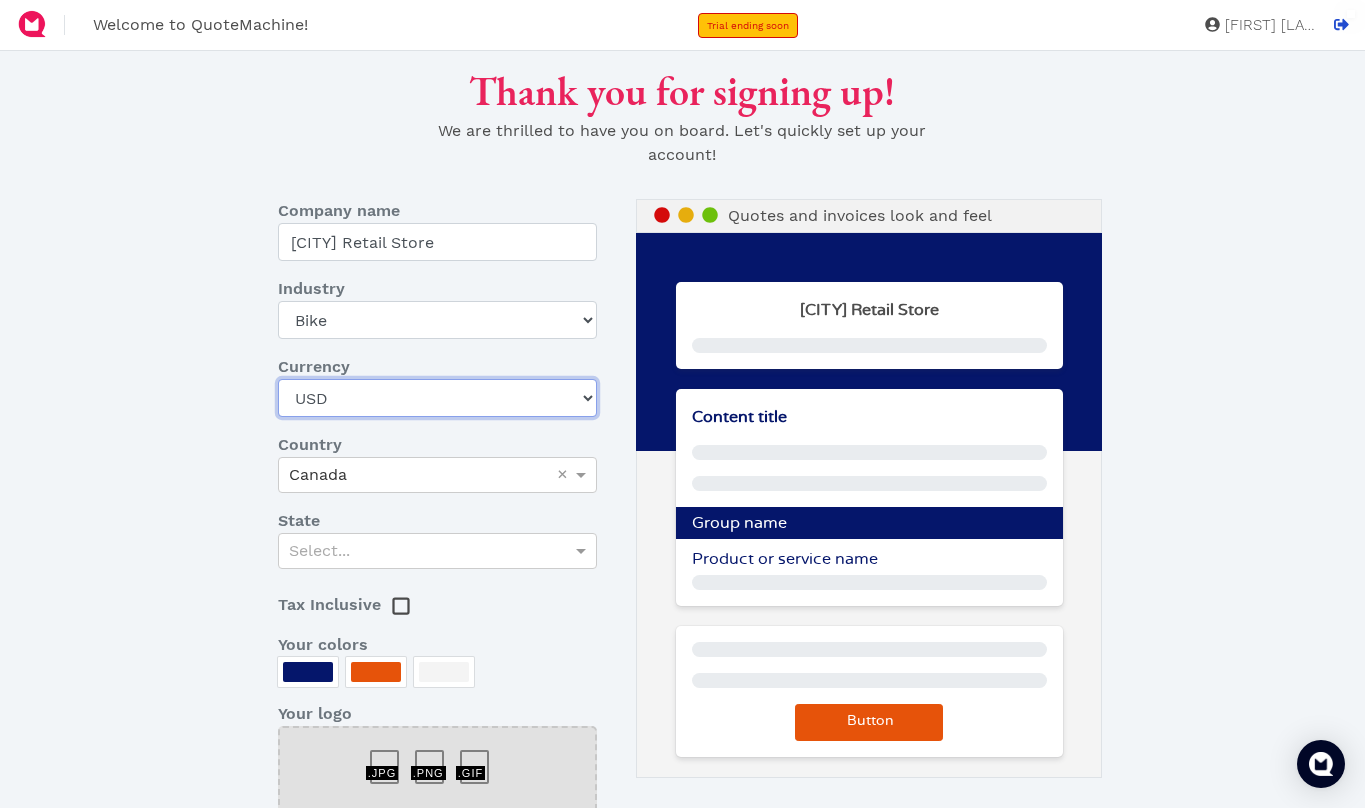 click on "USD CAD EUR GBP AUD MXN SGD ZAR AED AFN ALL AMD ANG AOA ARS AUD AWG AZN BAM BBD BDT BGN BHD BIF BMD BND BOB BOV BRL BSD BTN BWP BYR BZD CAD CDF CHE CHF CHW CLF CLP CNY COP COU CRC CUC CUP CVE CZK DJF DKK DOP DZD EGP ERN ETB EUR FJD FKP GBP GEL GHS GIP GMD GNF GTQ GYD HKD HNL HRK HTG HUF IDR ILS INR IQD IRR ISK JMD JOD JPY KES KGS KHR KMF KPW KRW KWD KYD KZT LAK LBP LKR LRD LSL LTL LVL LYD MAD MDL MGA MKD MMK MNT MOP MRO MUR MVR MWK MXN MXV MYR MZN NAD NGN NIO NOK NPR NZD OMR PAB PEN PGK PHP PKR PLN PYG QAR RON RSD RUB RWF SAR SBD SCR SDG SEK SGD SHP SLL SOS SRD SSP STD SYP SZL THB TJS TMT TND TOP TRY TTD TWD TZS UAH UGX USD USN USS UYI UYU UZS VEF VND VUV WST XAF XAG XAU XBA XBB XBC XBD XCD XDR XFU XOF XPD XPF XPT XTS XXX YER ZAR ZMW" at bounding box center (437, 320) 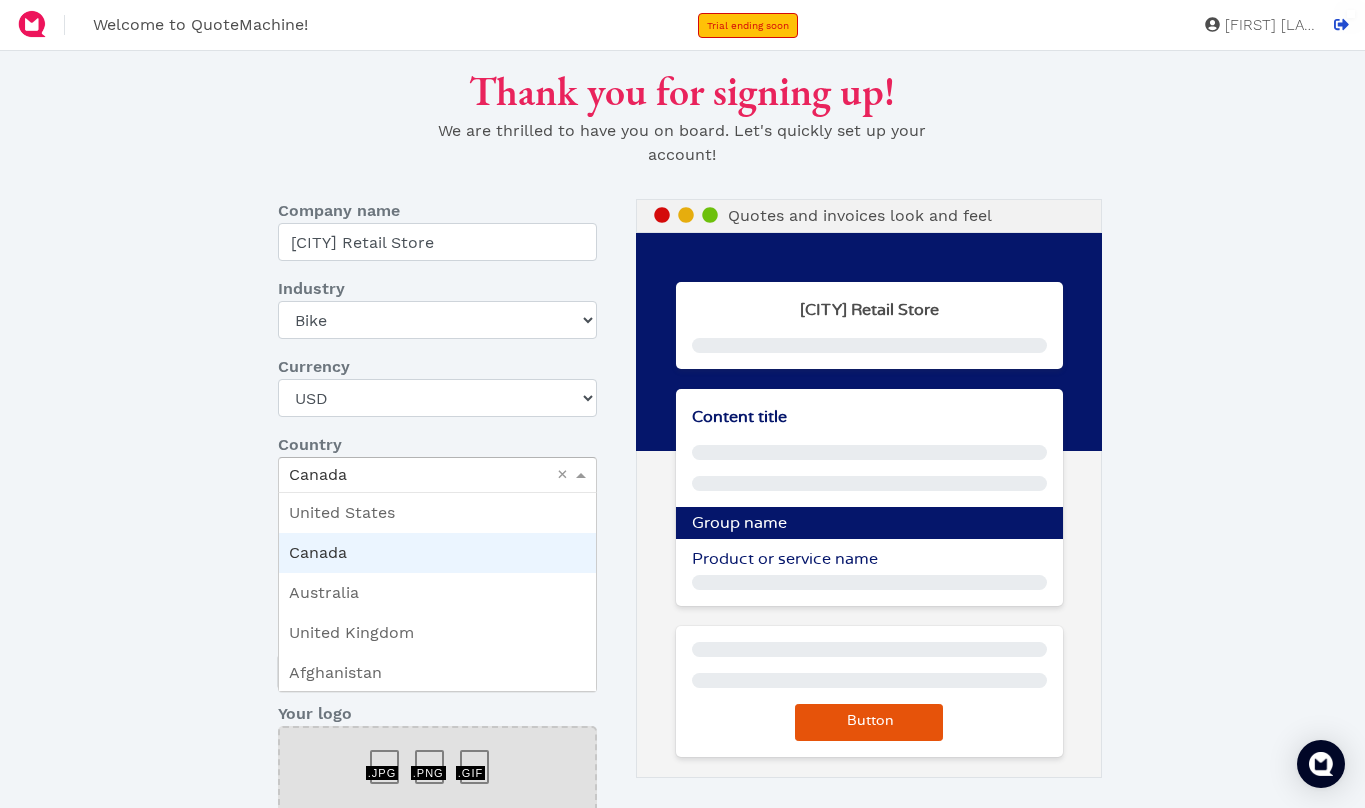 click on "Canada" at bounding box center (437, 475) 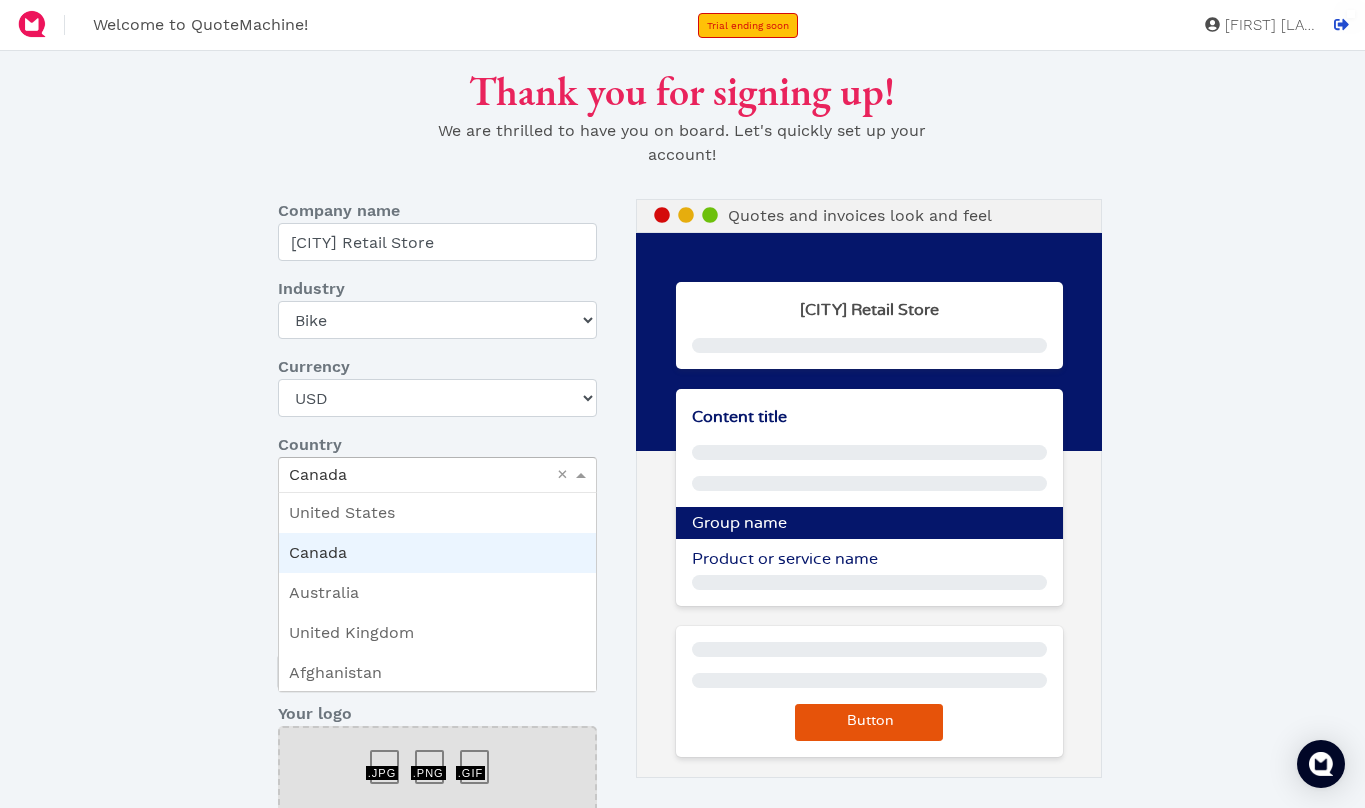 click on "Country" at bounding box center [437, 445] 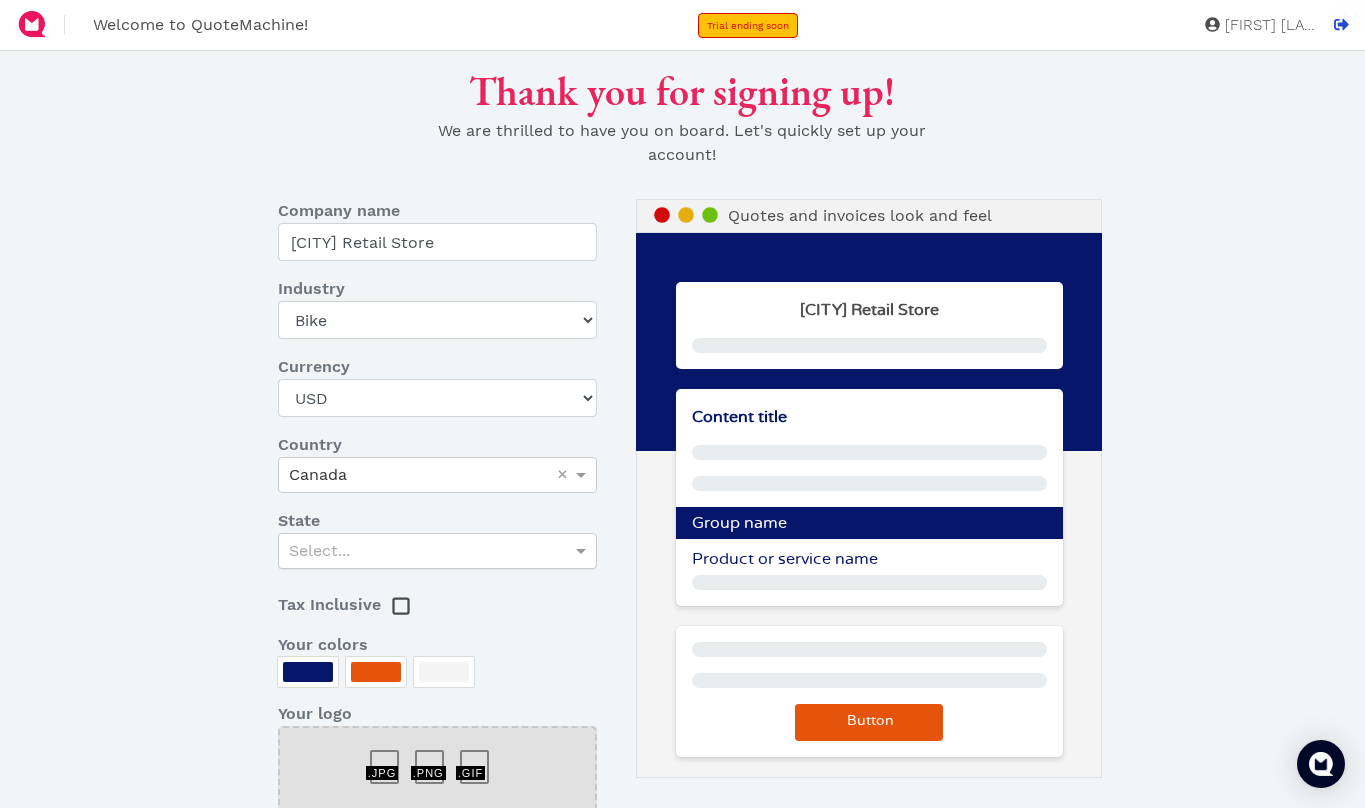 click on "Select..." at bounding box center (437, 551) 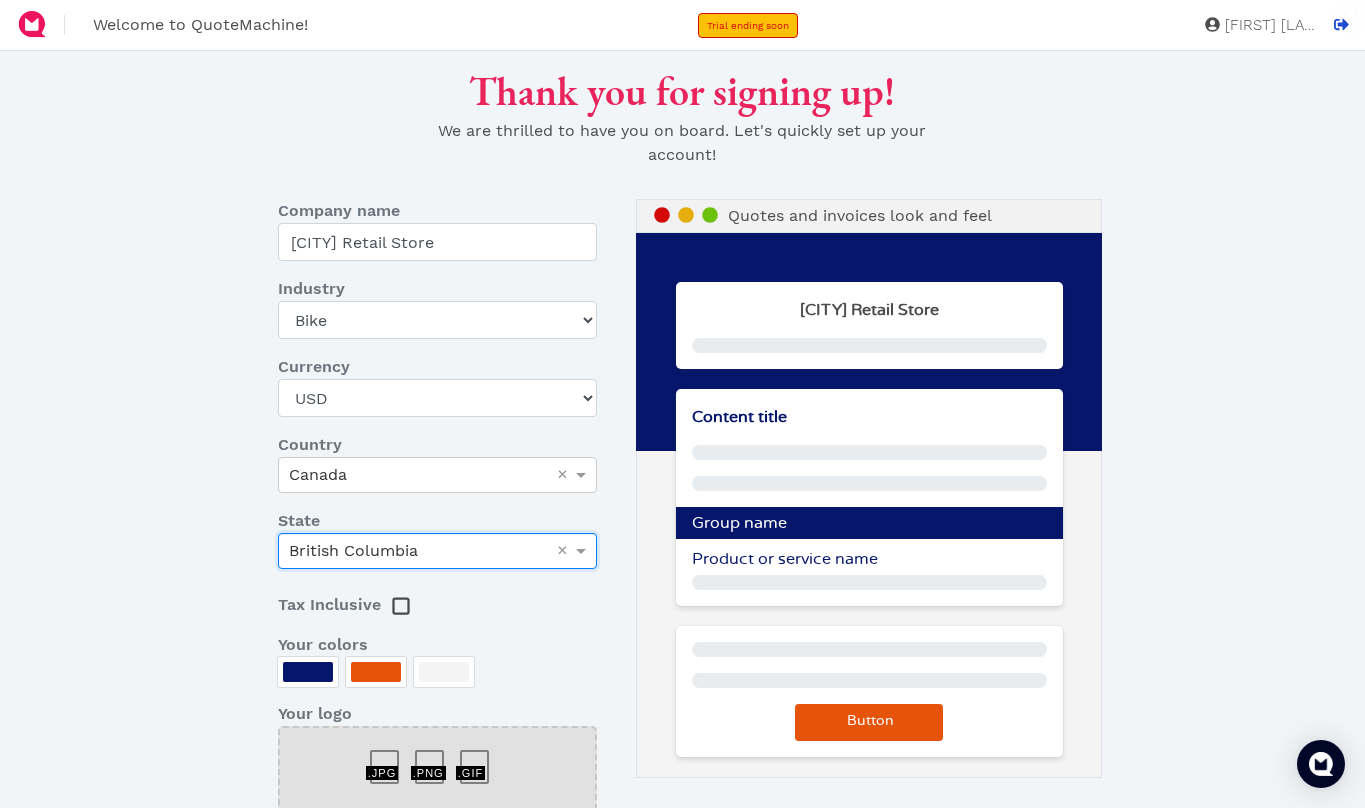 click on "Tax Inclusive" at bounding box center (437, 601) 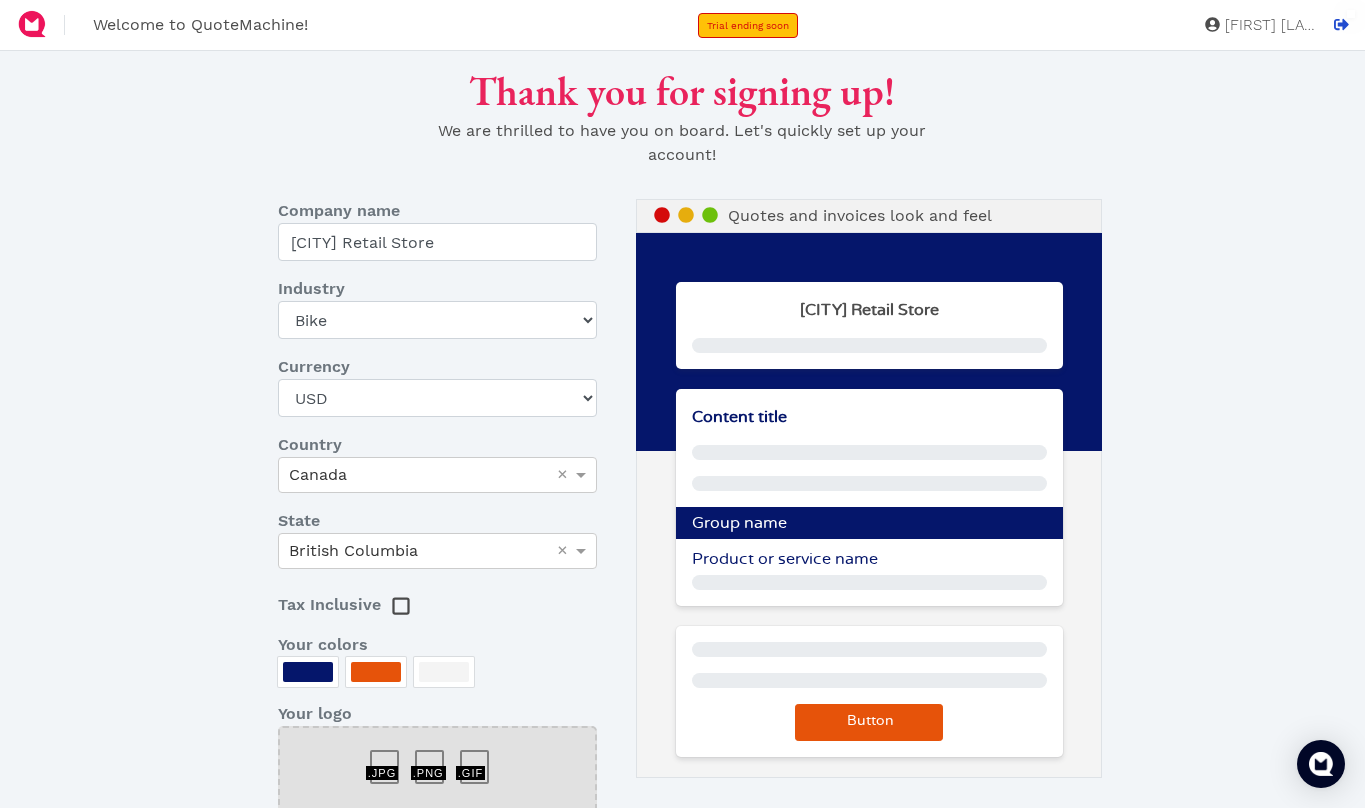 click at bounding box center (308, 672) 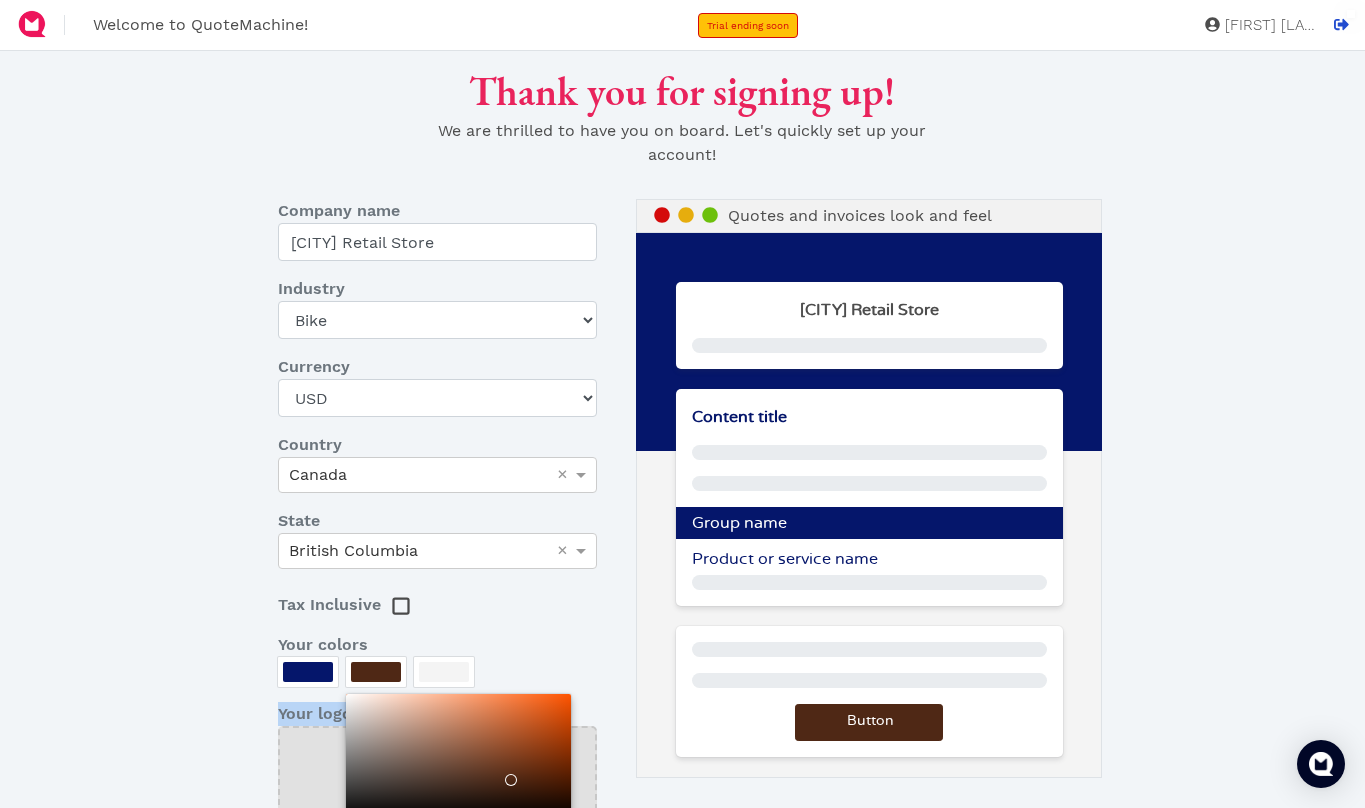 scroll, scrollTop: 218, scrollLeft: 0, axis: vertical 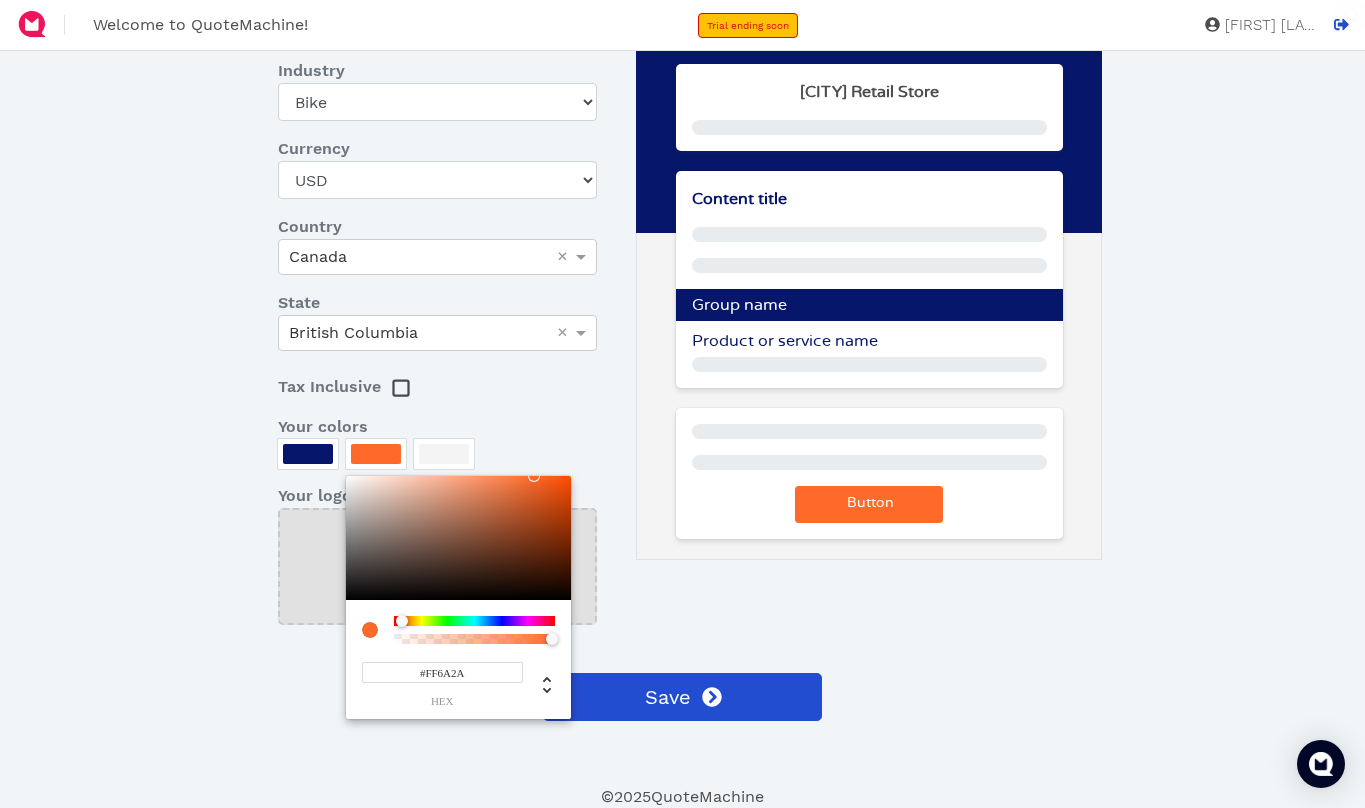 drag, startPoint x: 403, startPoint y: 744, endPoint x: 534, endPoint y: 473, distance: 301.00165 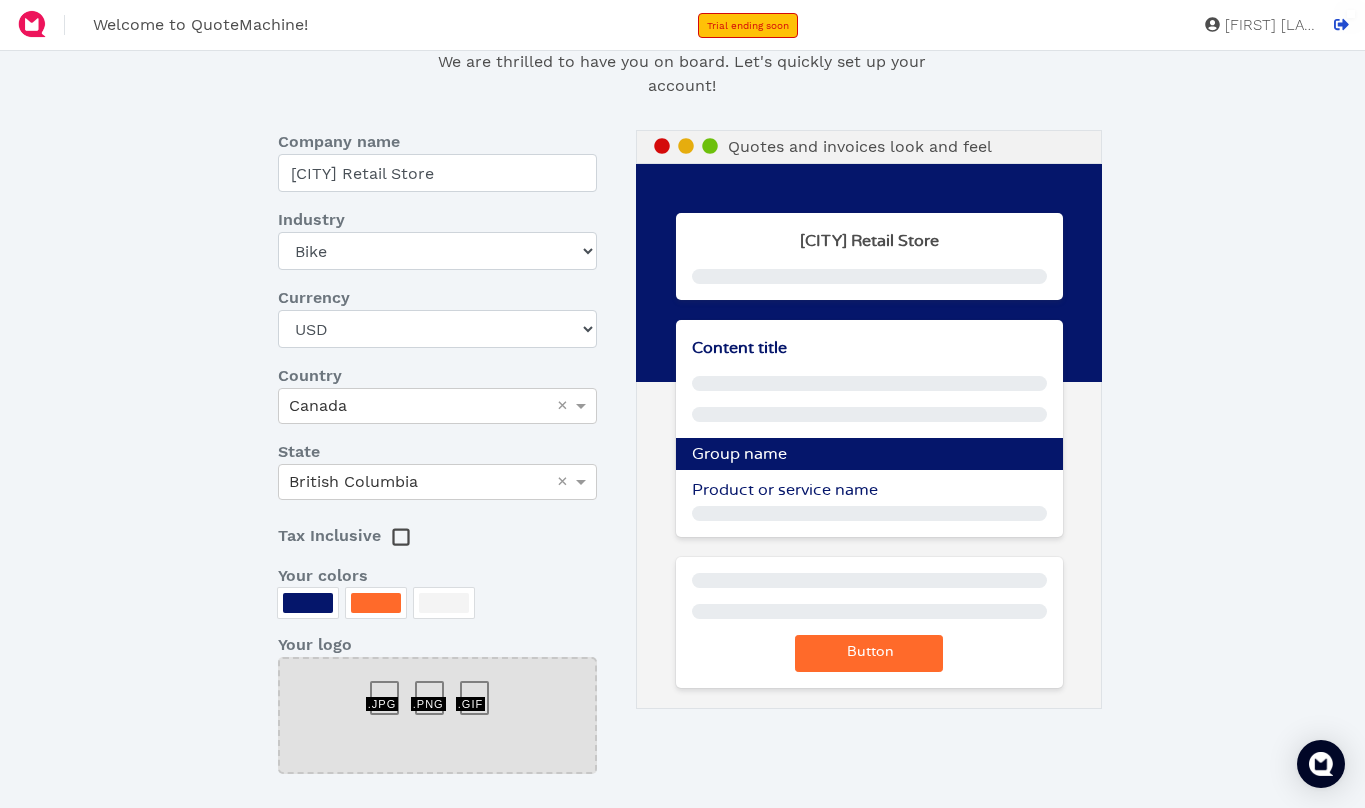 scroll, scrollTop: 68, scrollLeft: 0, axis: vertical 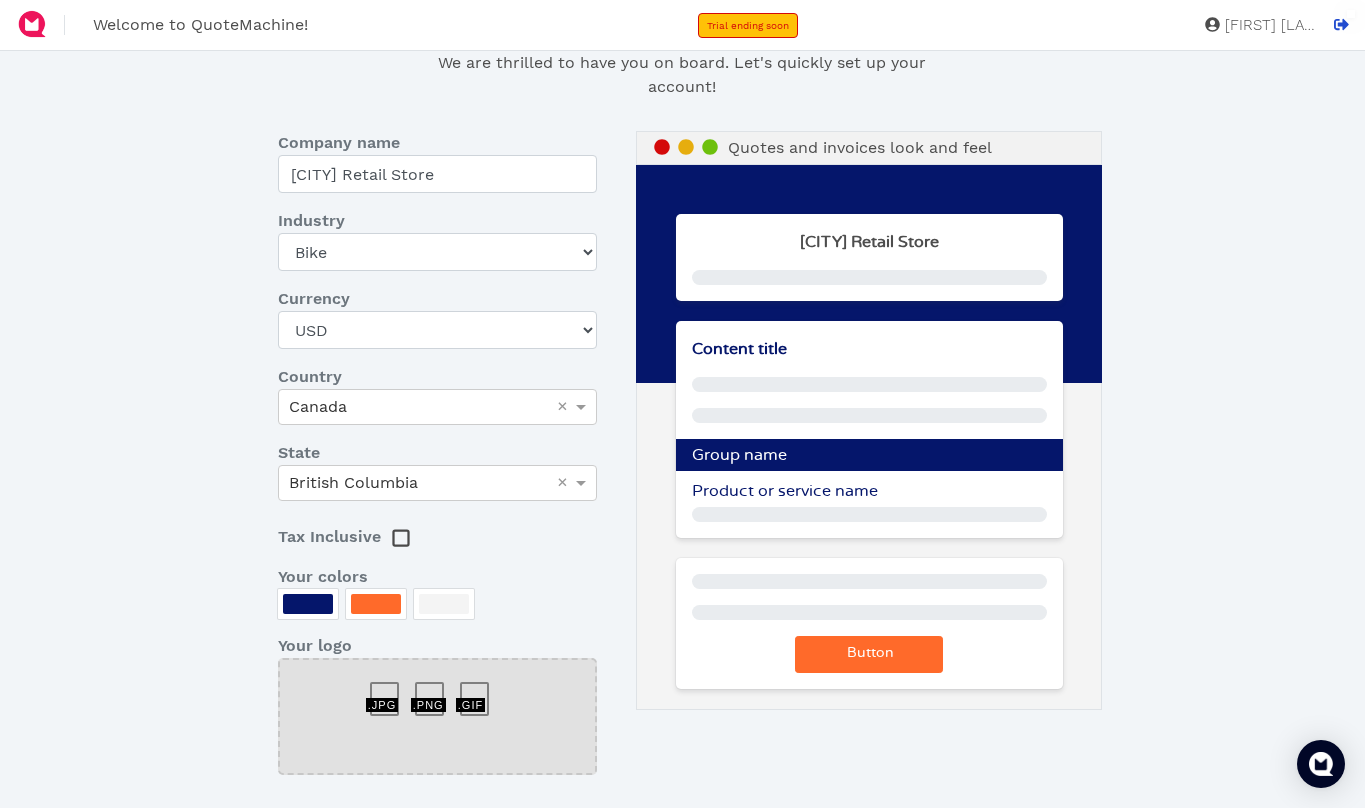click at bounding box center [308, 604] 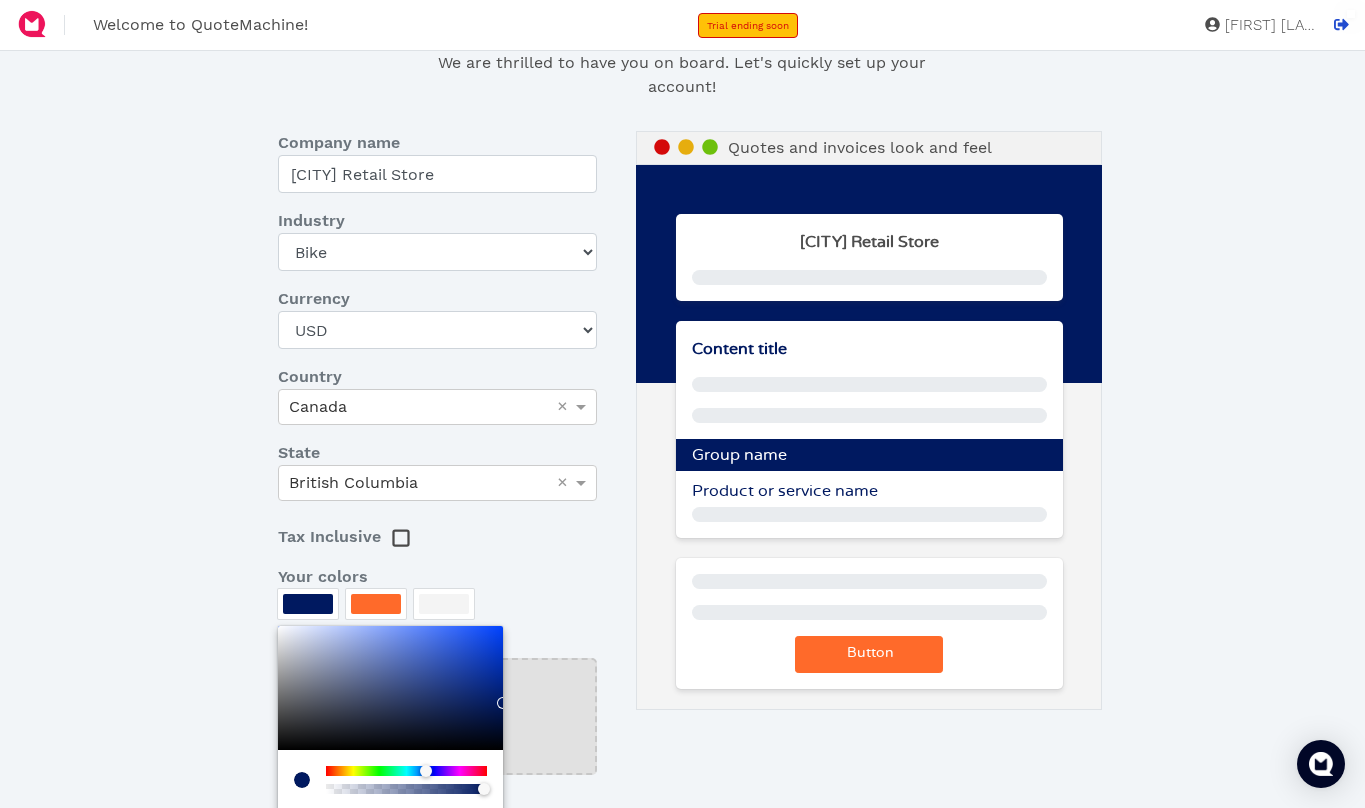 drag, startPoint x: 395, startPoint y: 681, endPoint x: 508, endPoint y: 703, distance: 115.12167 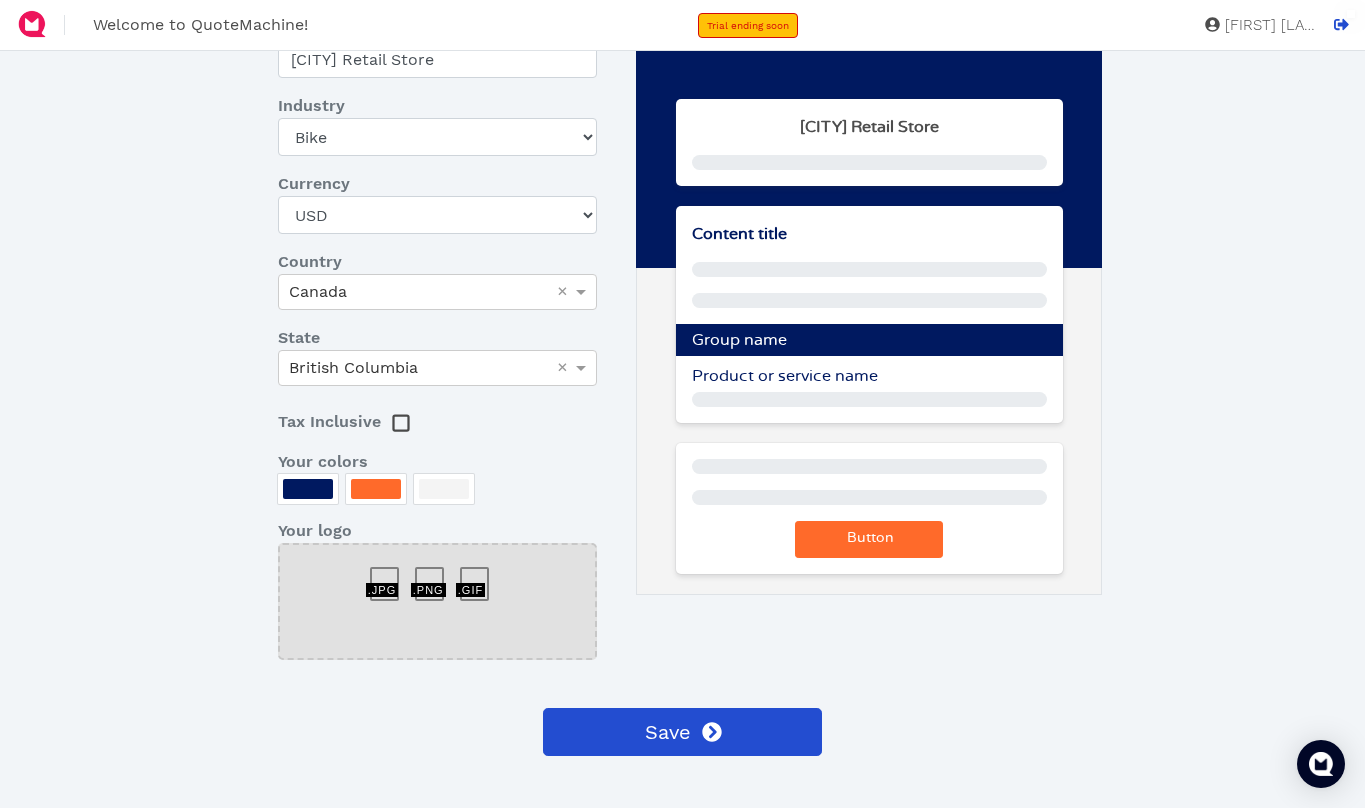 scroll, scrollTop: 206, scrollLeft: 0, axis: vertical 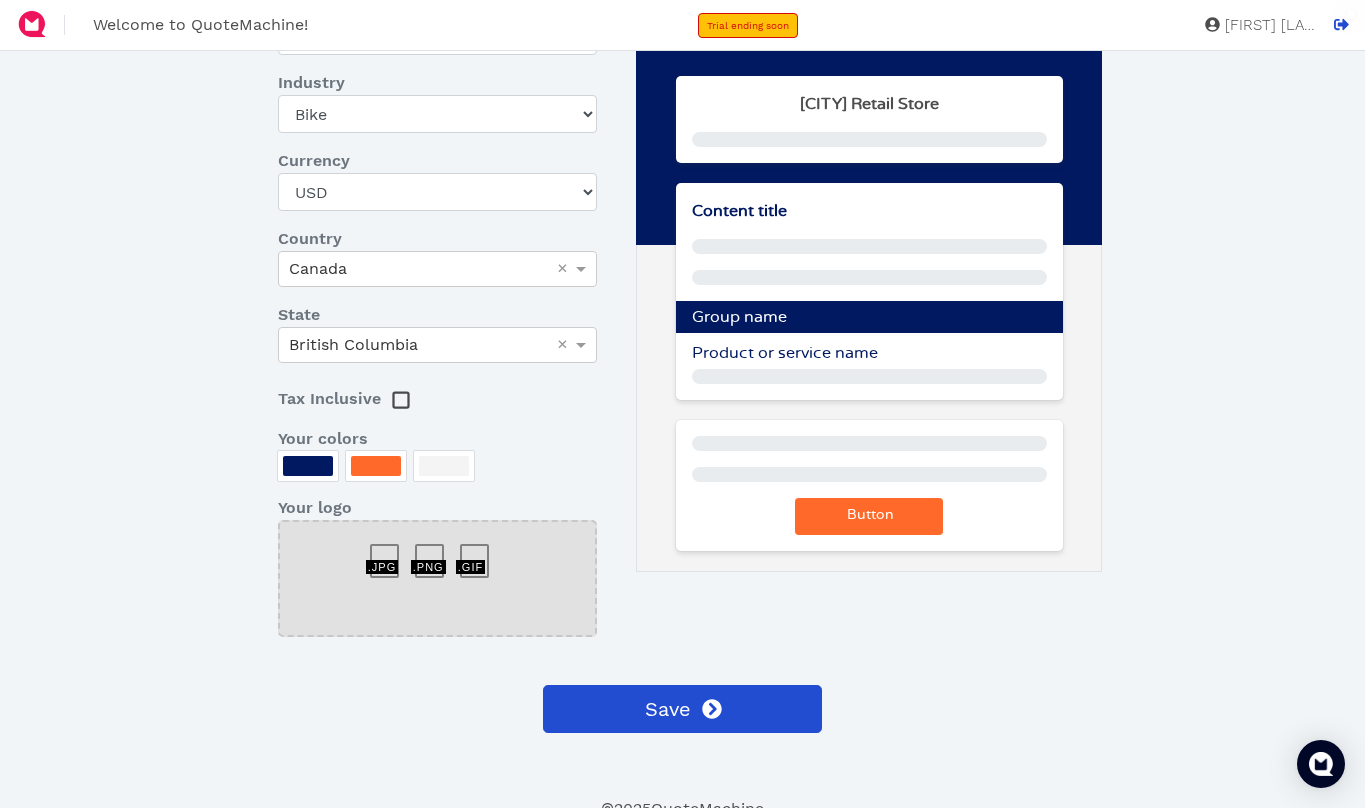 click at bounding box center (437, 578) 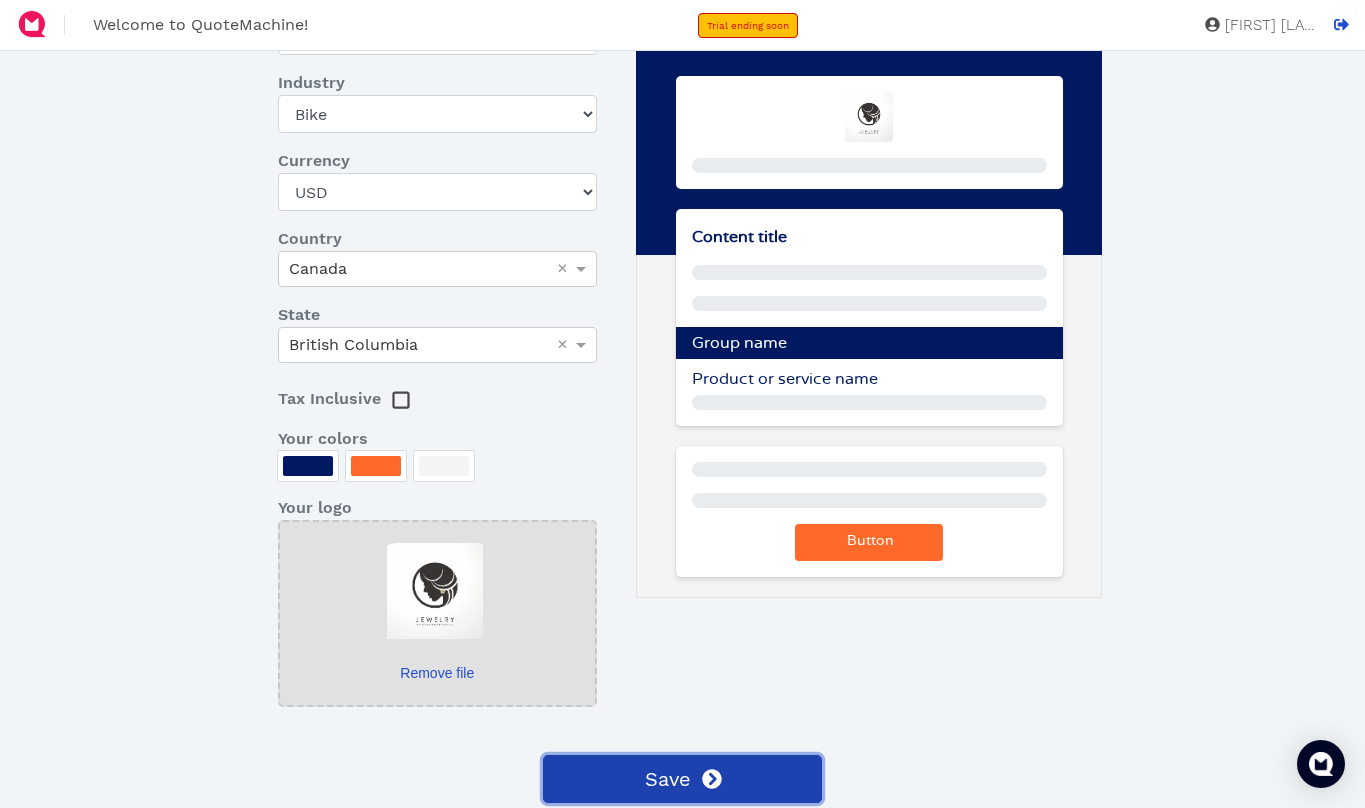 click on "Save" at bounding box center [683, 779] 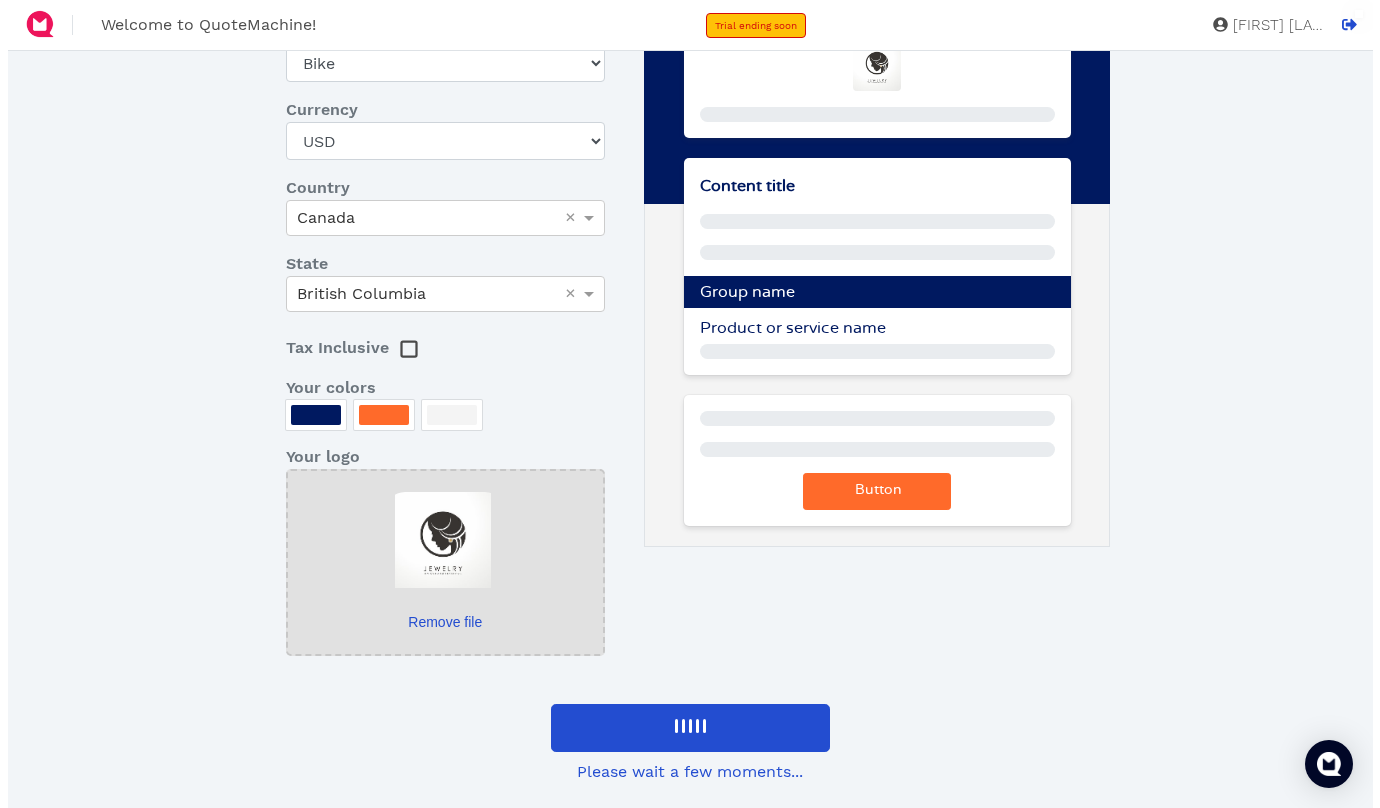 scroll, scrollTop: 0, scrollLeft: 0, axis: both 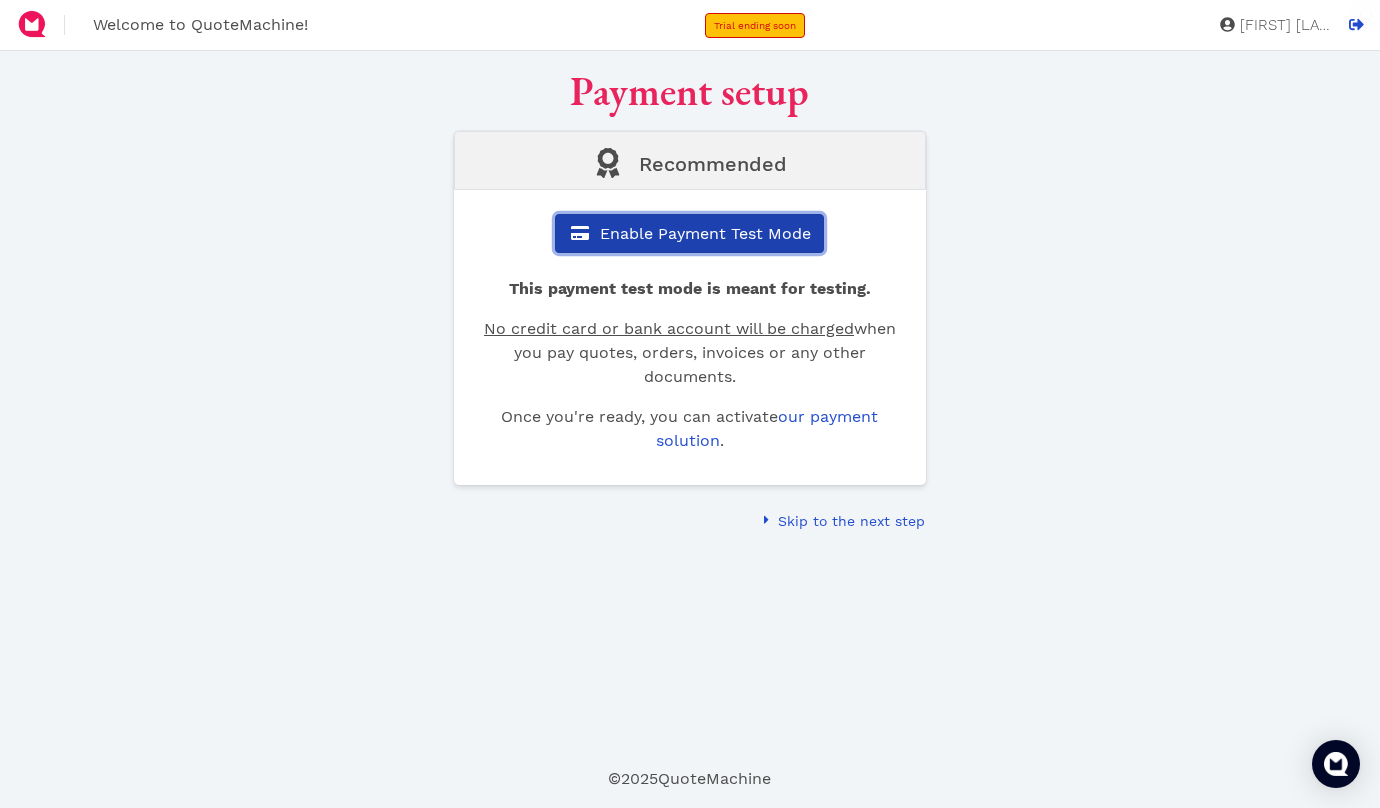 click on "Enable Payment Test Mode" at bounding box center [689, 233] 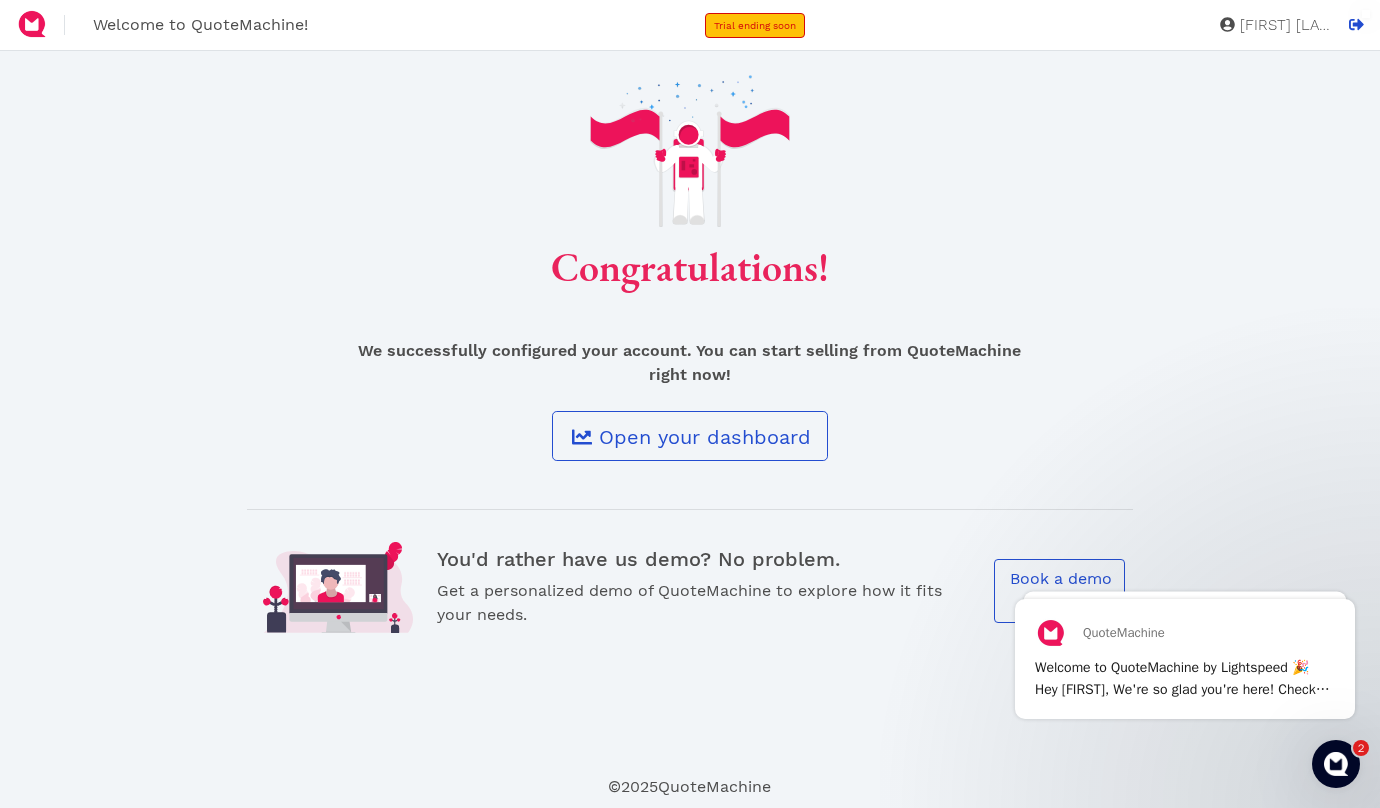 scroll, scrollTop: 0, scrollLeft: 0, axis: both 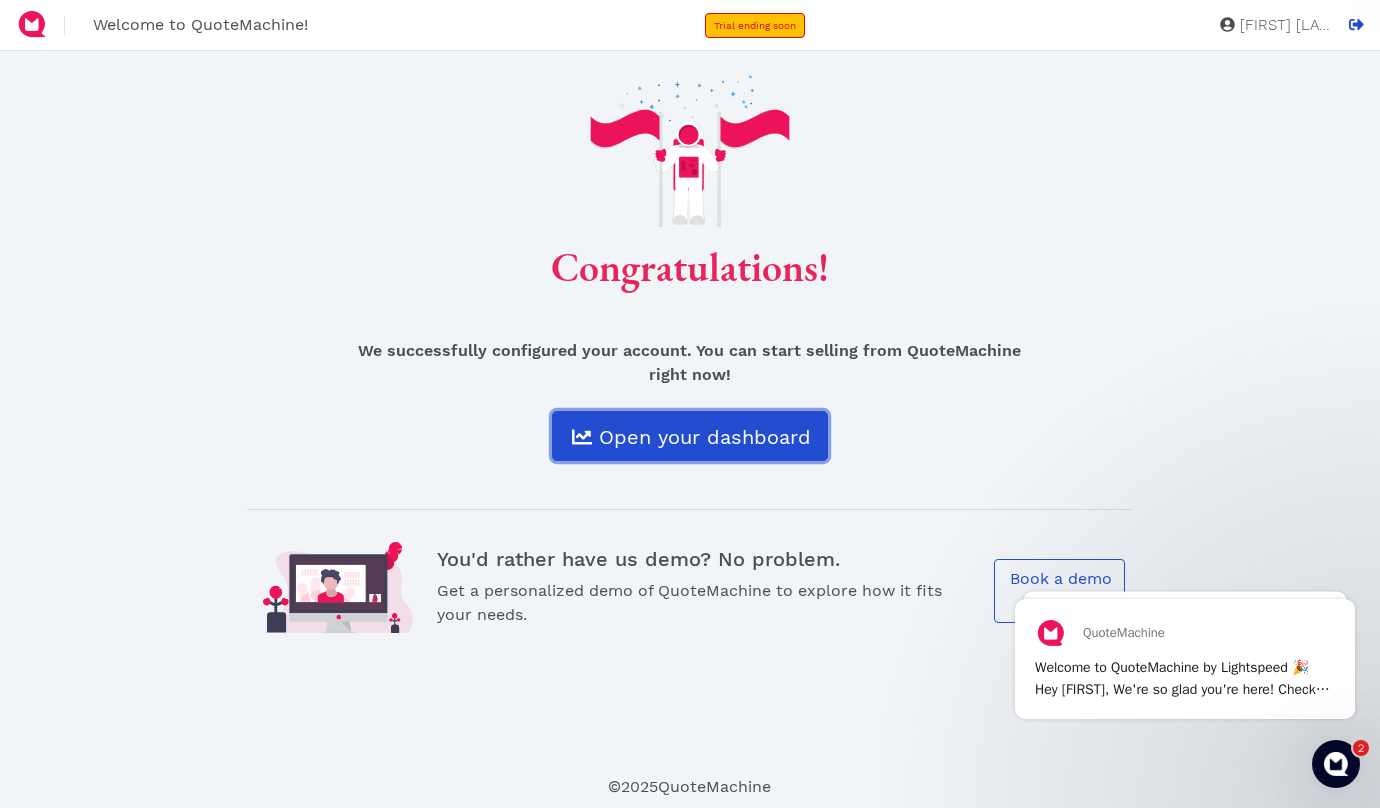 click on "Open your dashboard" at bounding box center [690, 436] 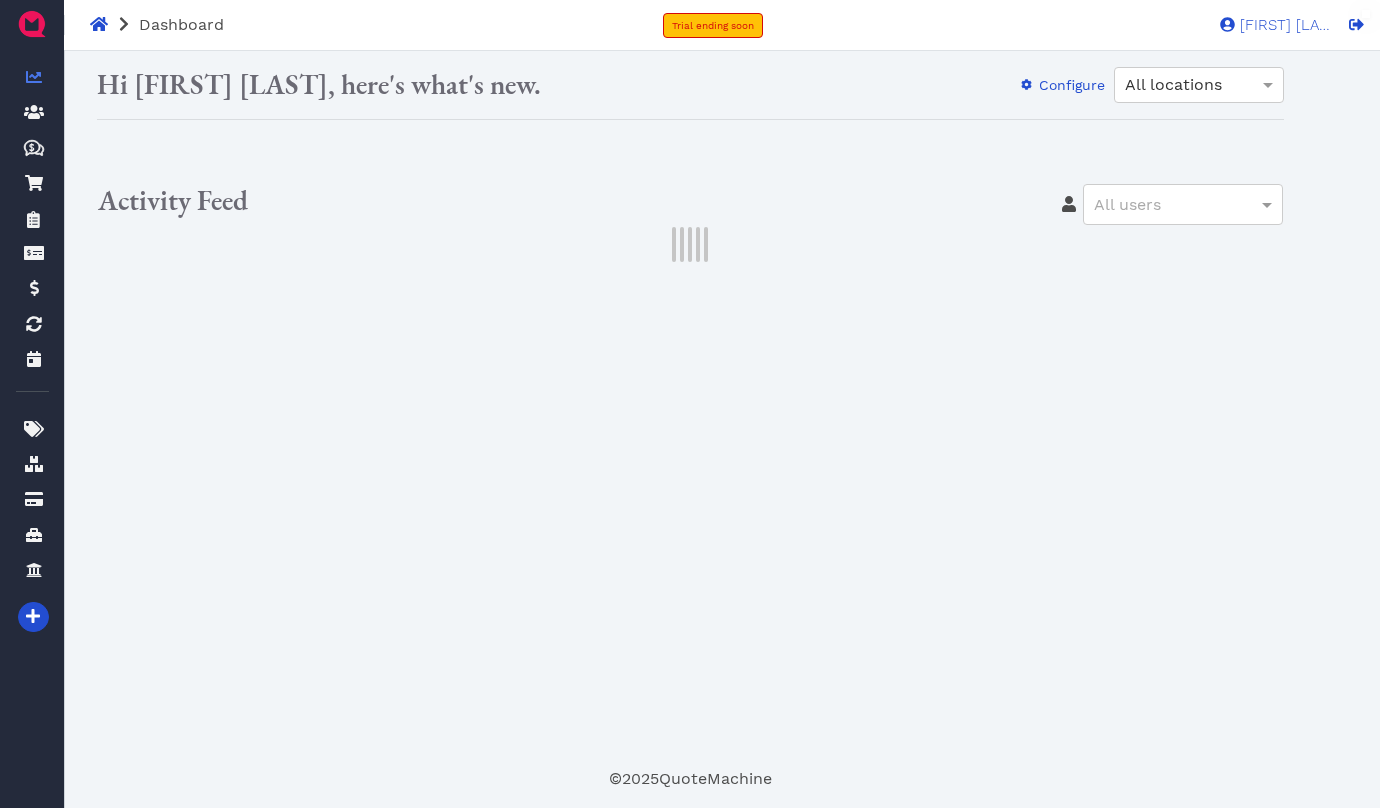scroll, scrollTop: 0, scrollLeft: 0, axis: both 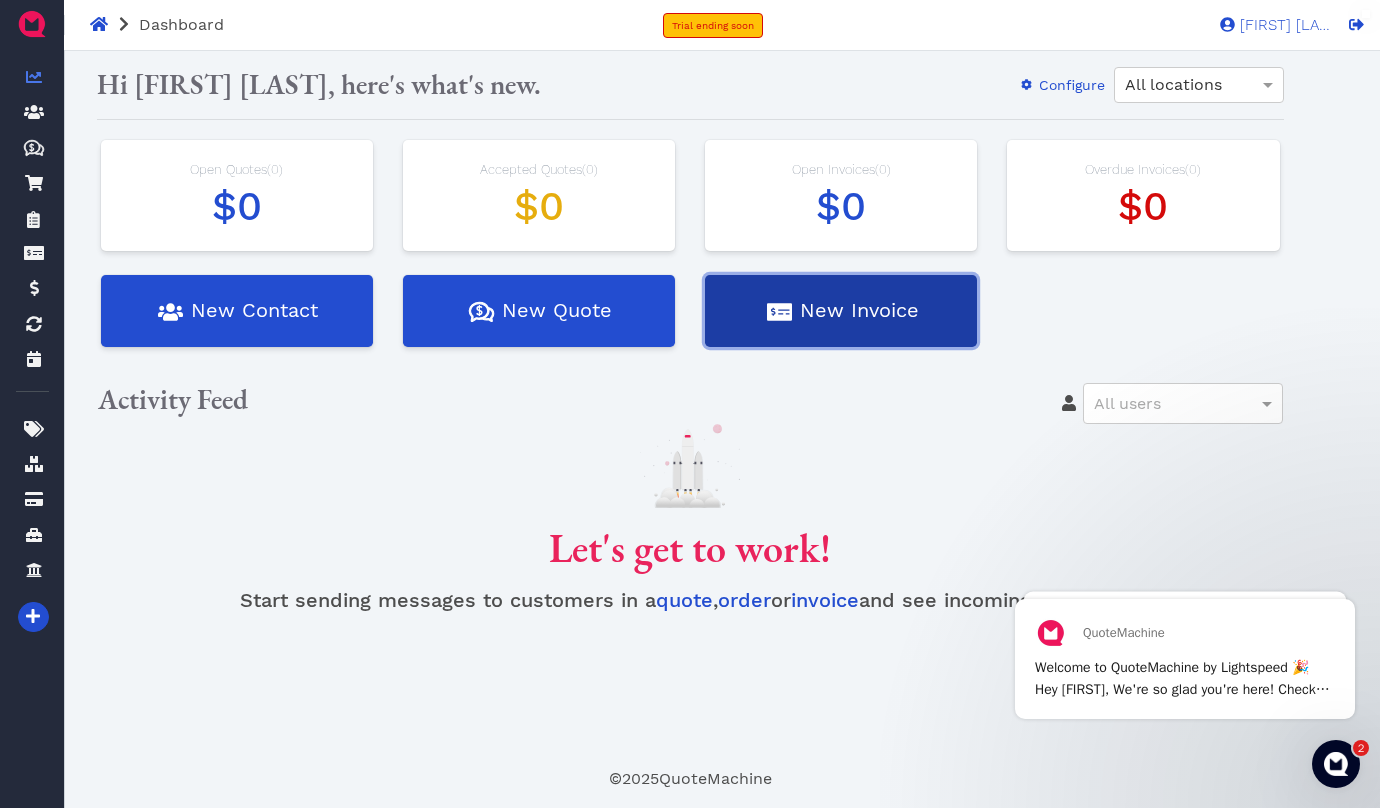 click on "New Invoice" at bounding box center (237, 311) 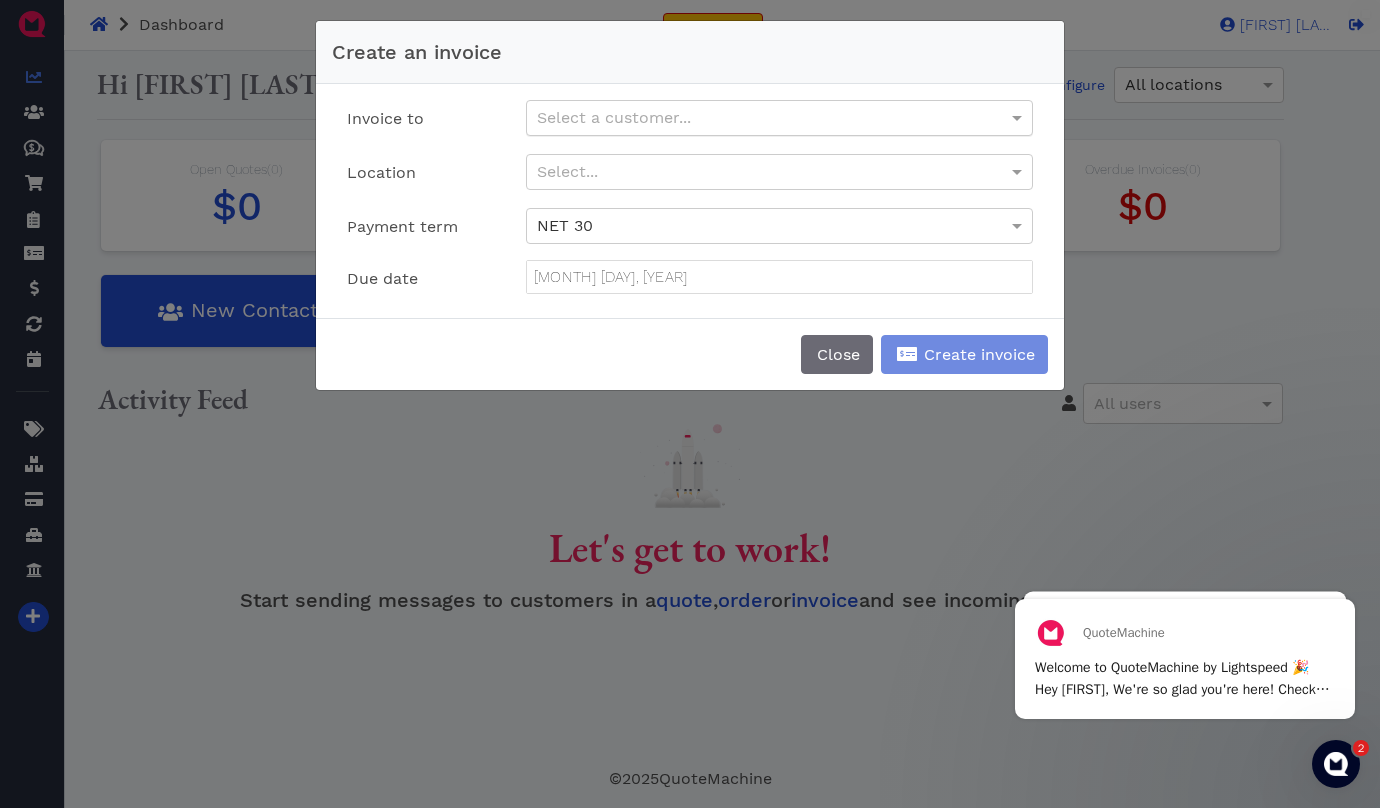 click on "Select a customer..." at bounding box center [779, 118] 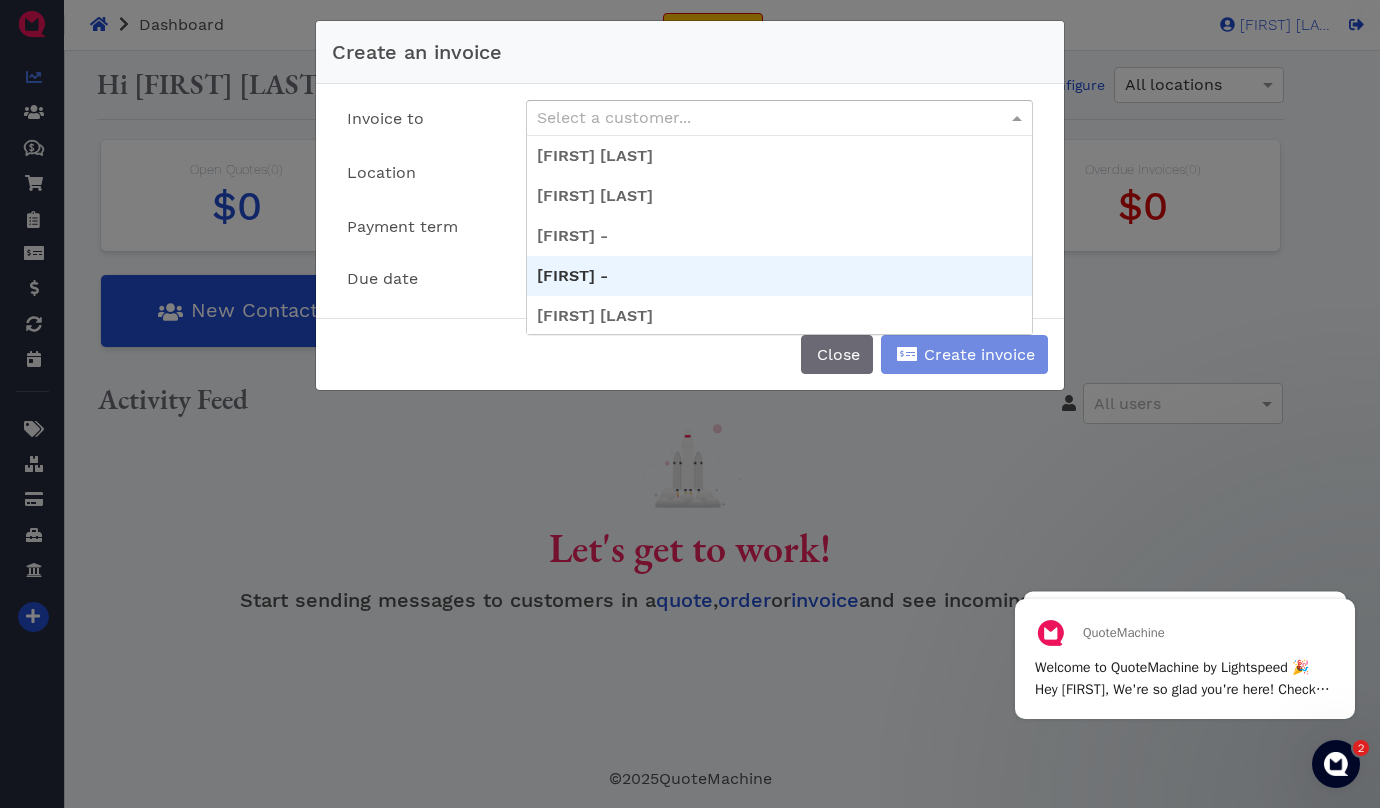 scroll, scrollTop: 342, scrollLeft: 0, axis: vertical 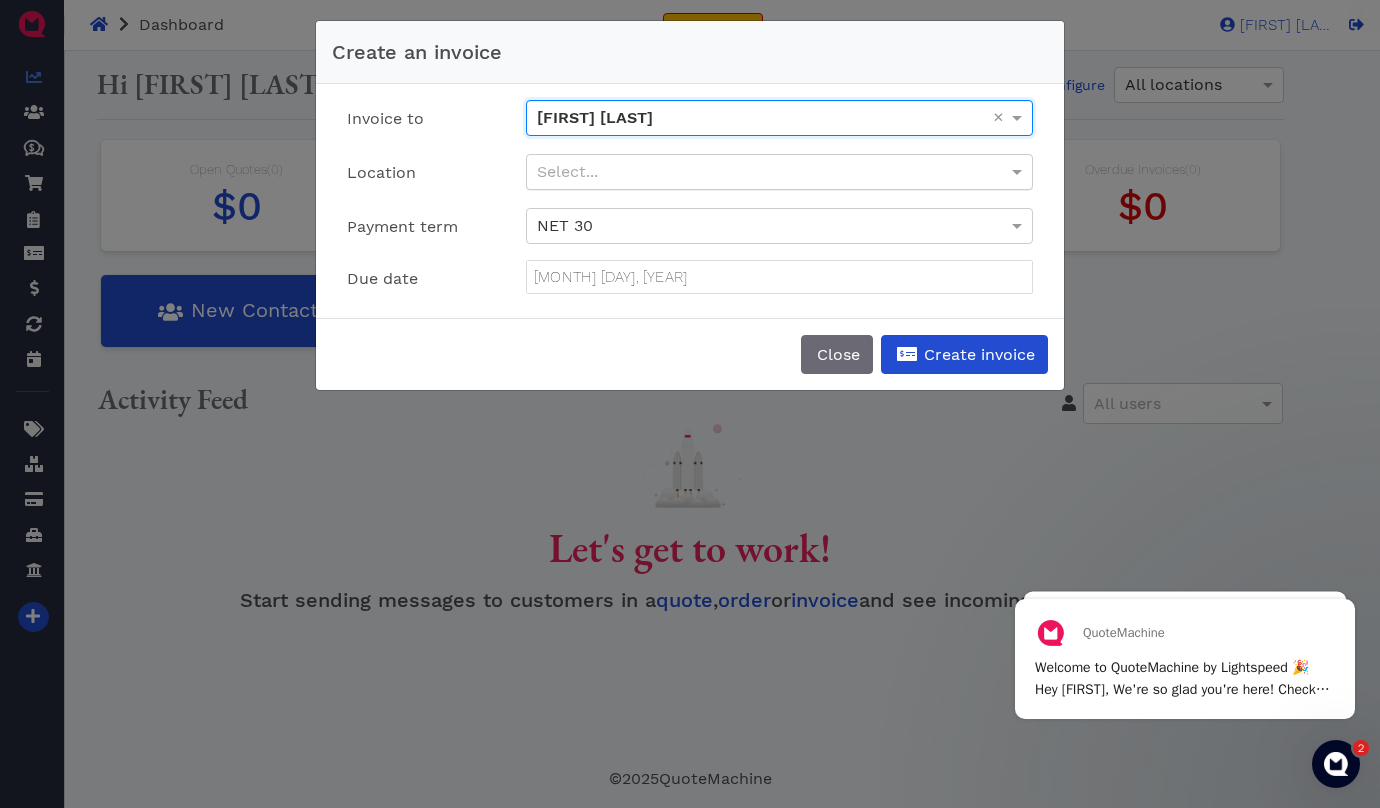 click on "Select..." at bounding box center (779, 172) 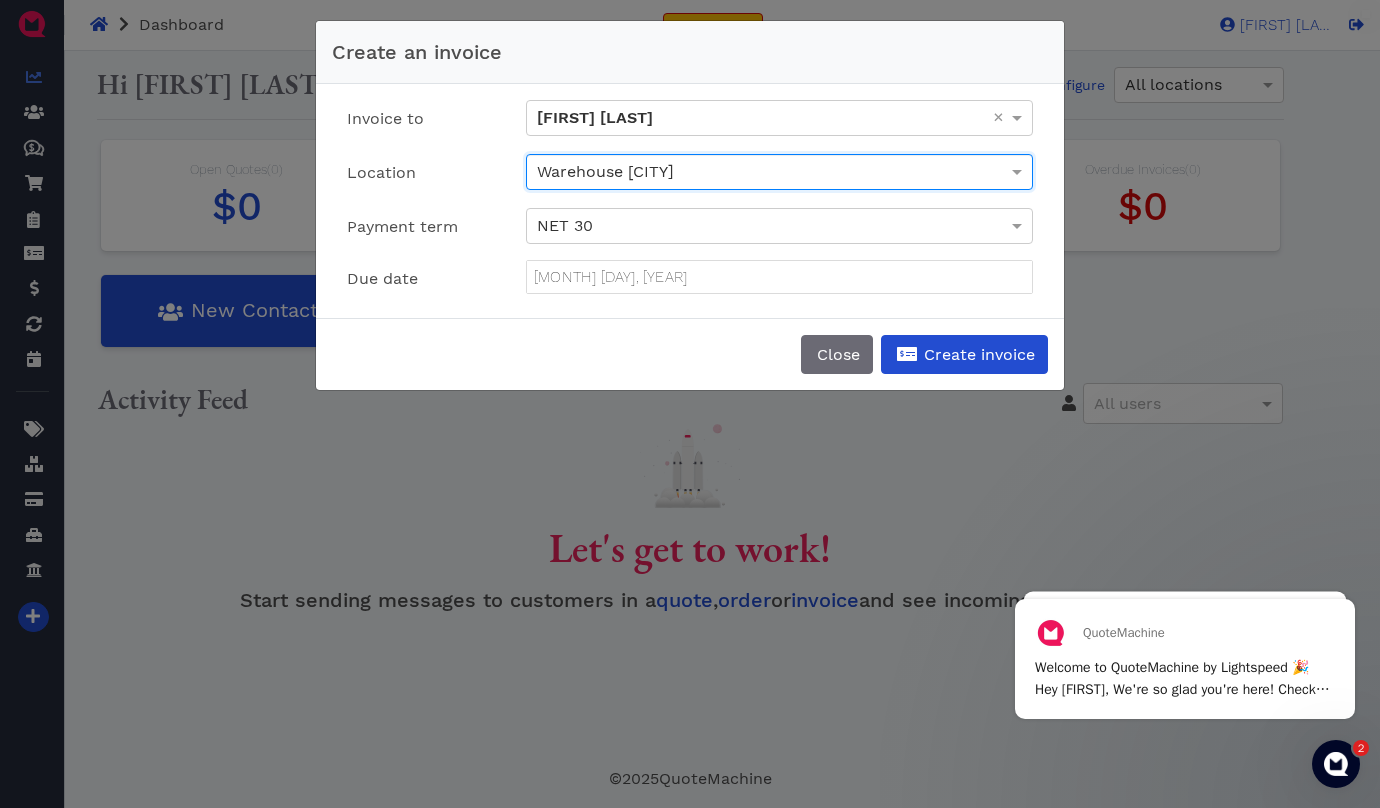 click on "Warehouse [CITY]" at bounding box center (605, 171) 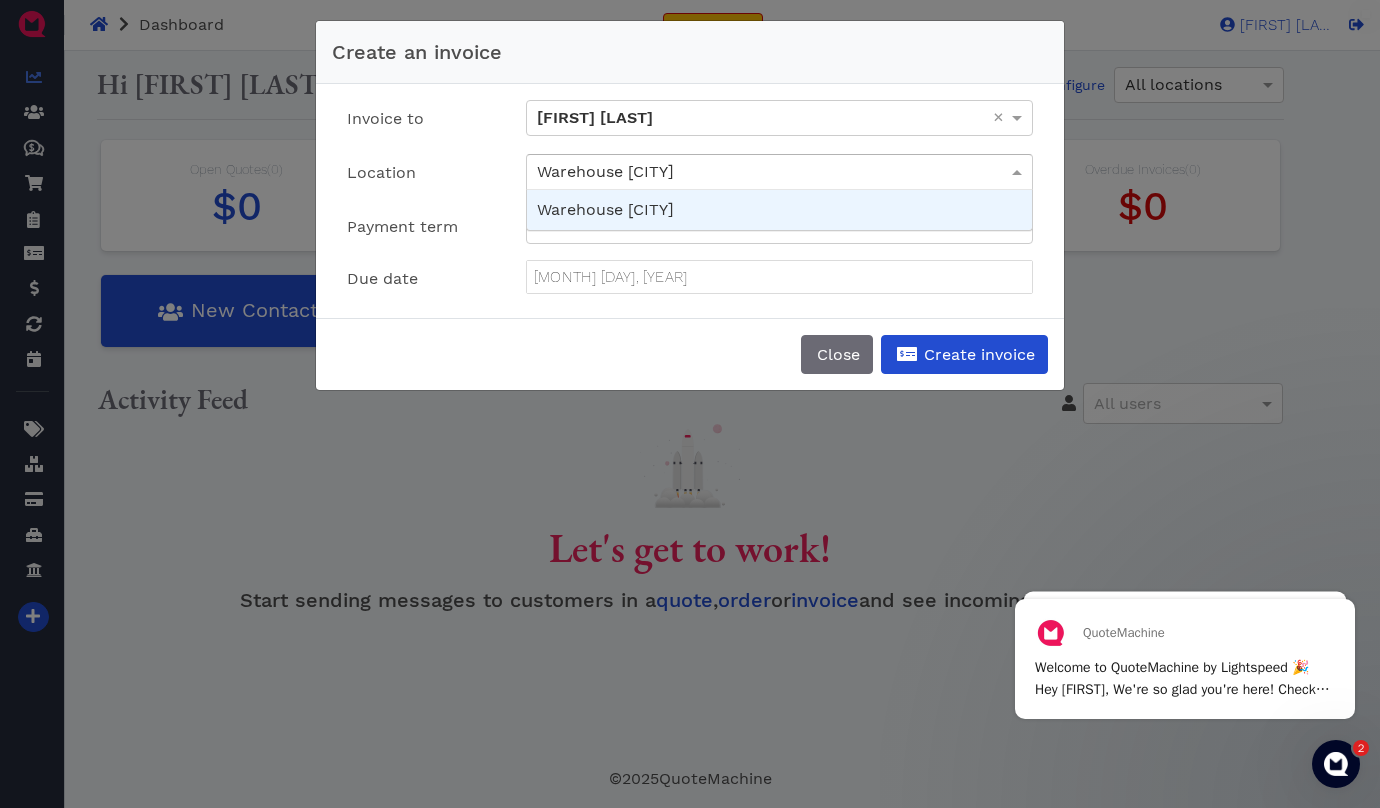 click on "NET 30" at bounding box center [779, 230] 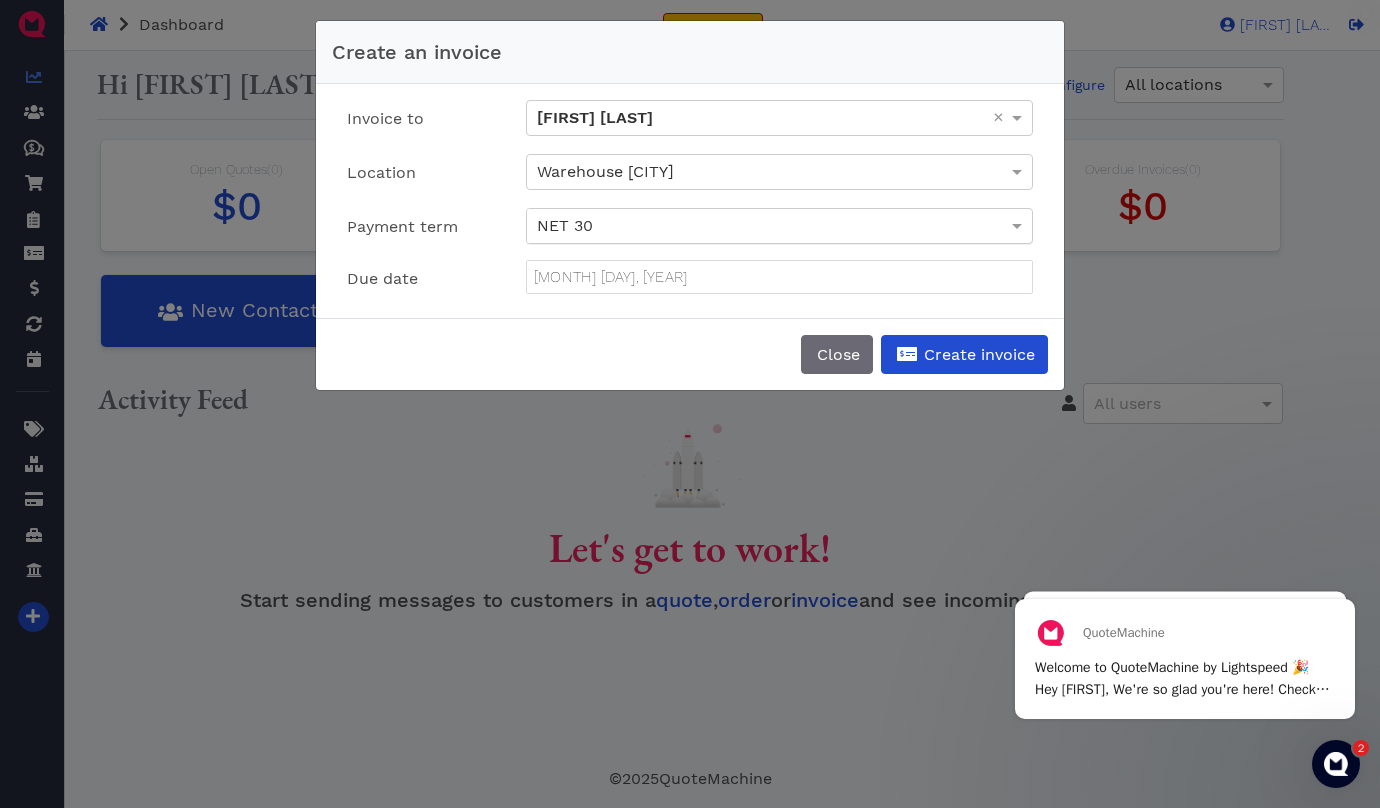 click on "NET 30" at bounding box center [779, 226] 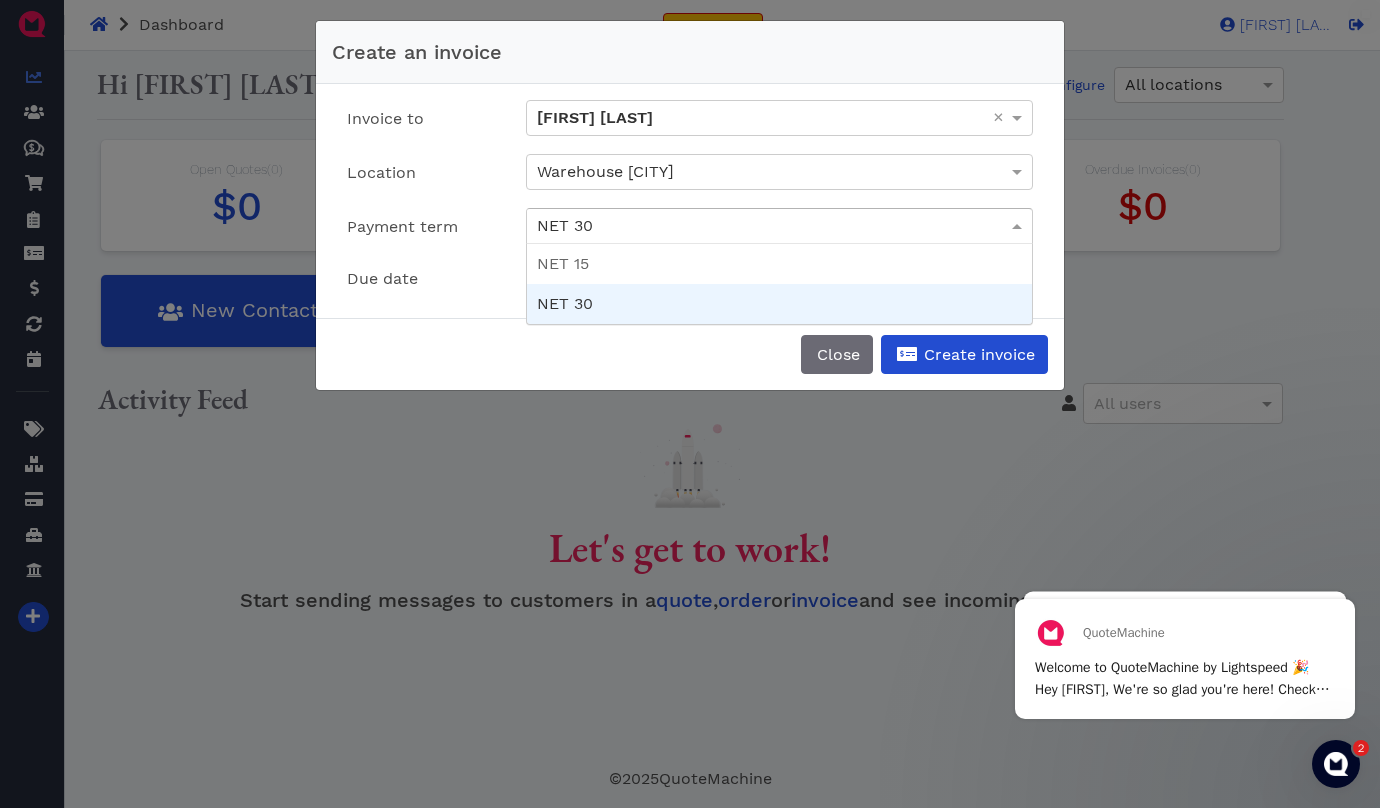 click on "NET 30" at bounding box center [779, 226] 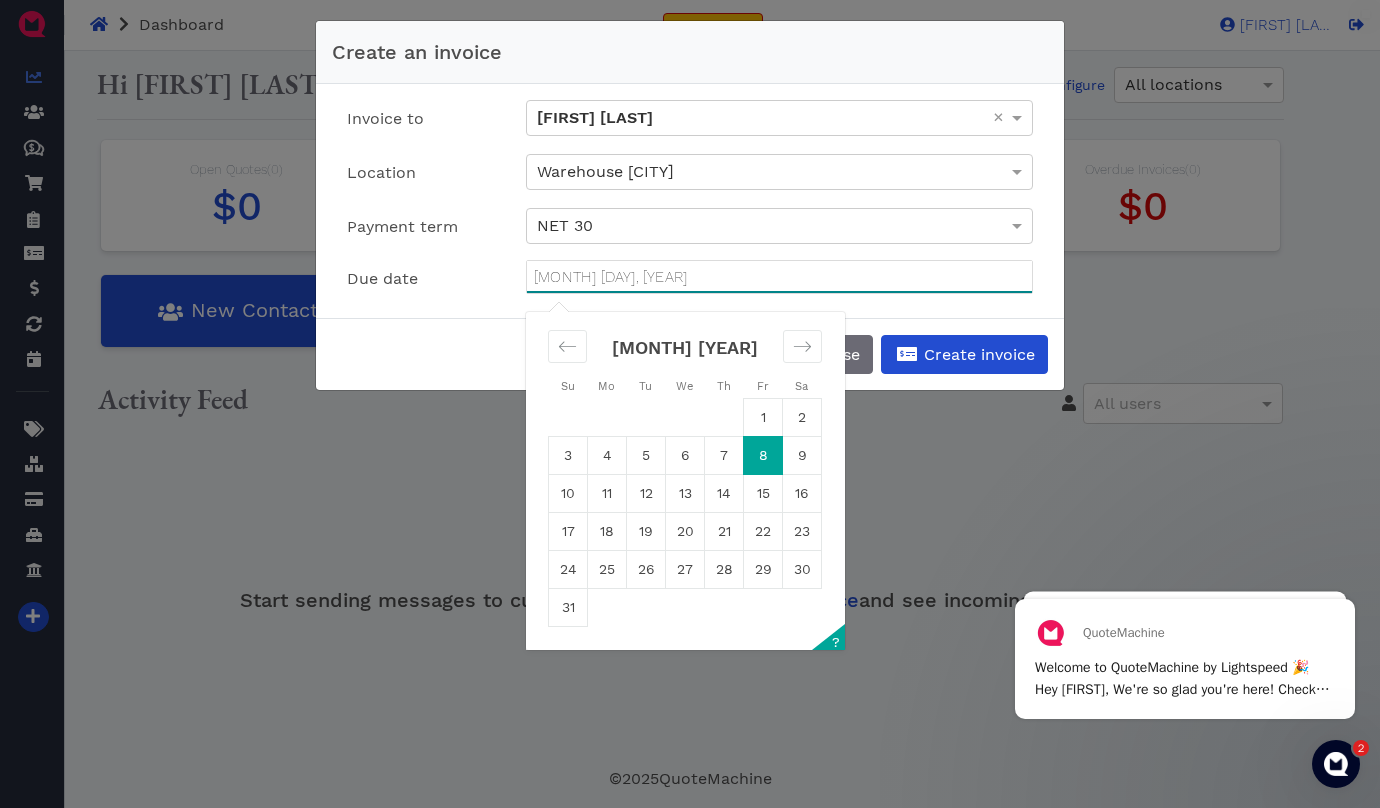 click on "August 8, 2025" at bounding box center [779, 277] 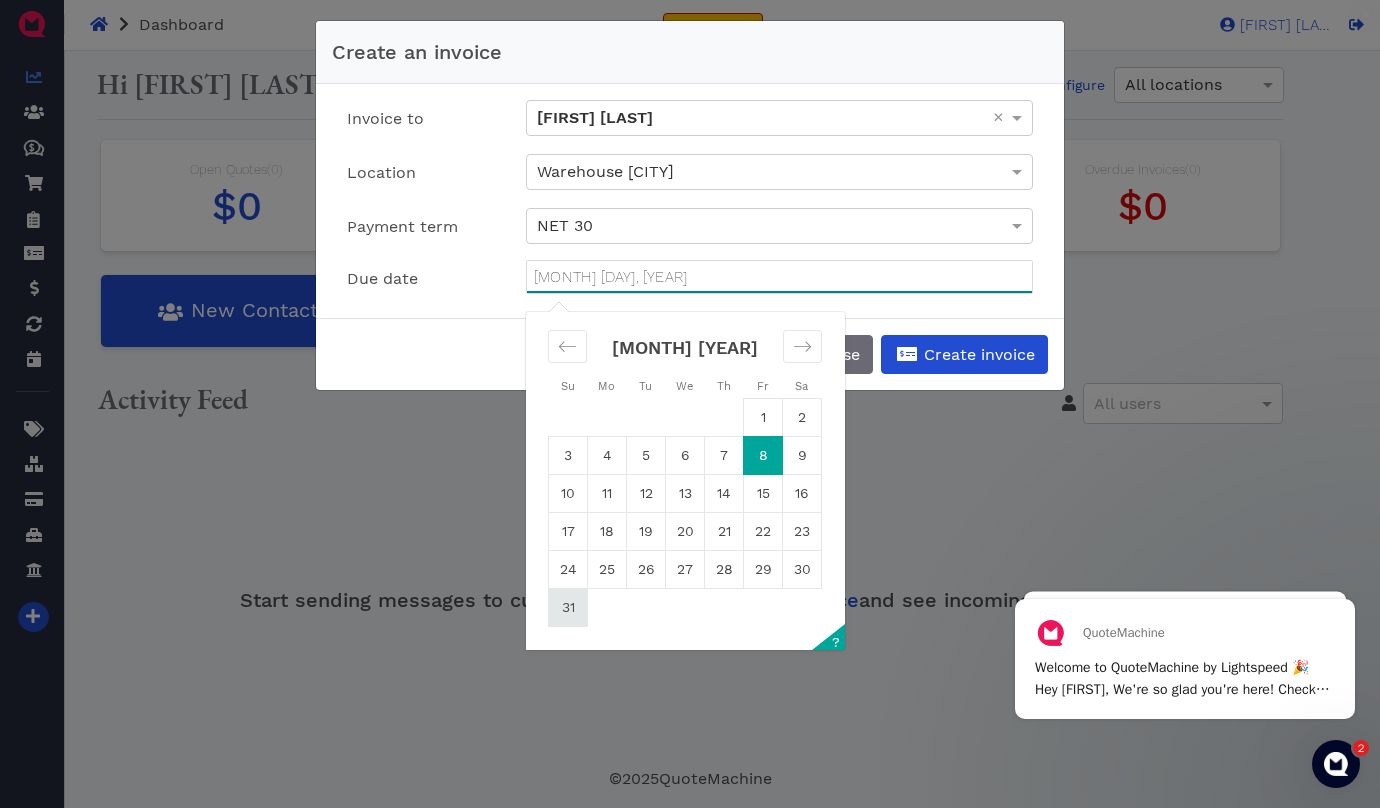 click on "31" at bounding box center [568, 608] 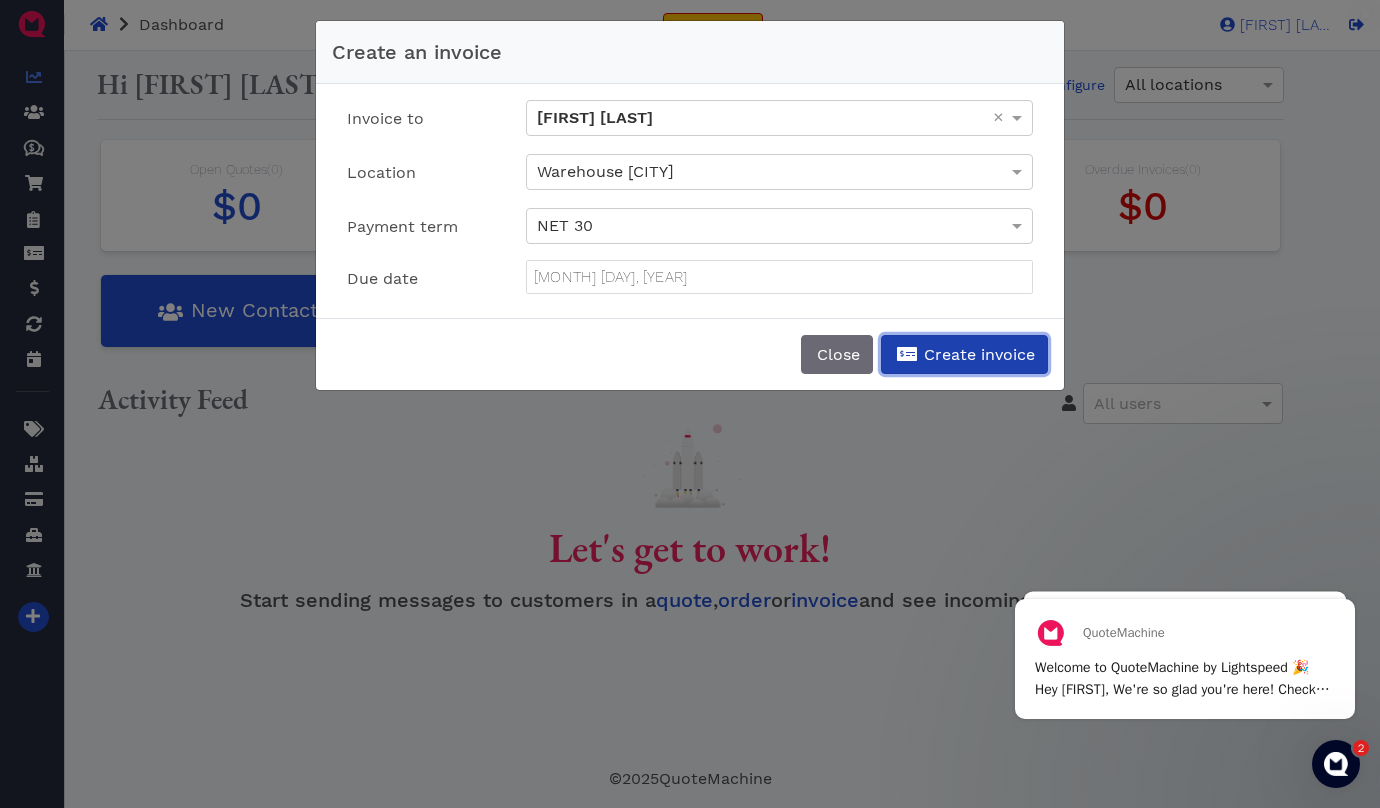 click on "Create invoice" at bounding box center [978, 354] 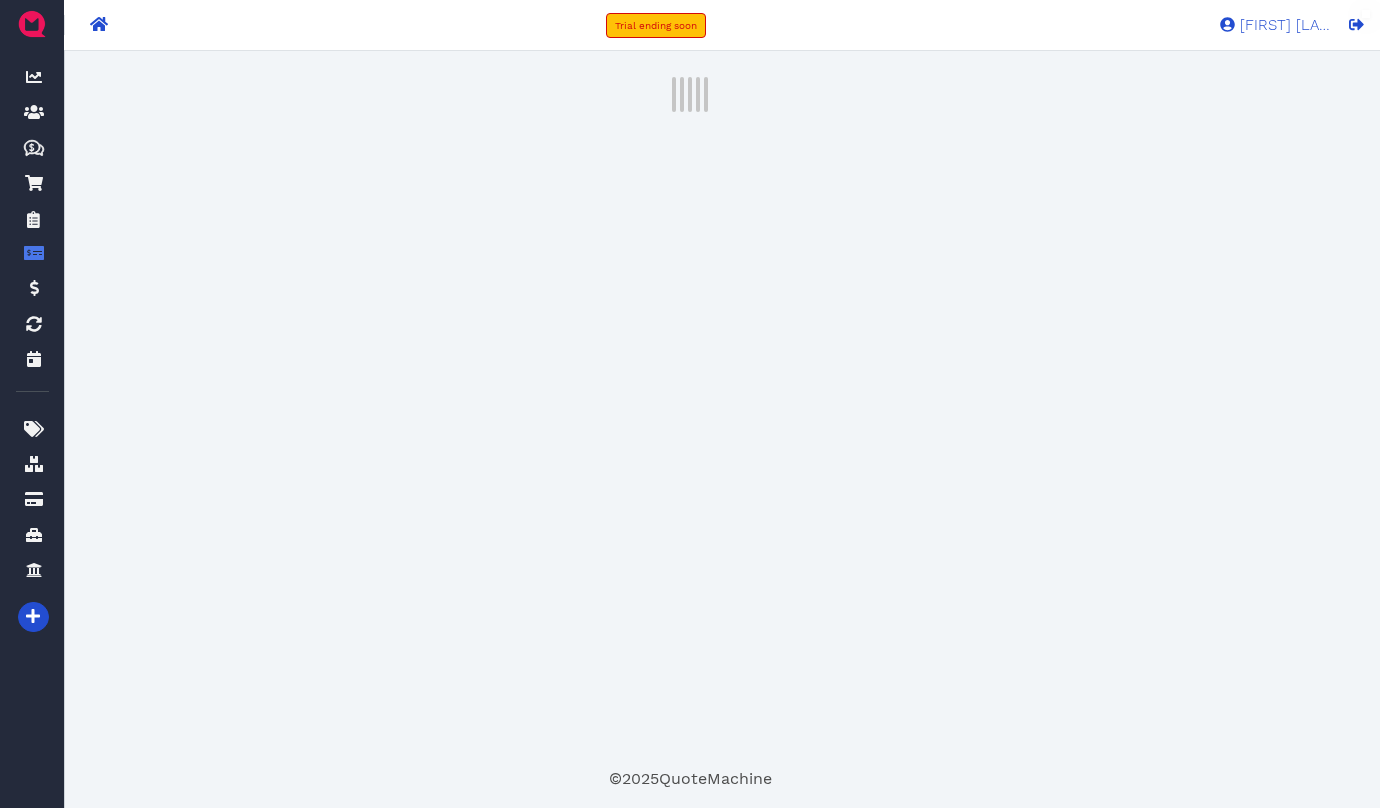 scroll, scrollTop: 0, scrollLeft: 0, axis: both 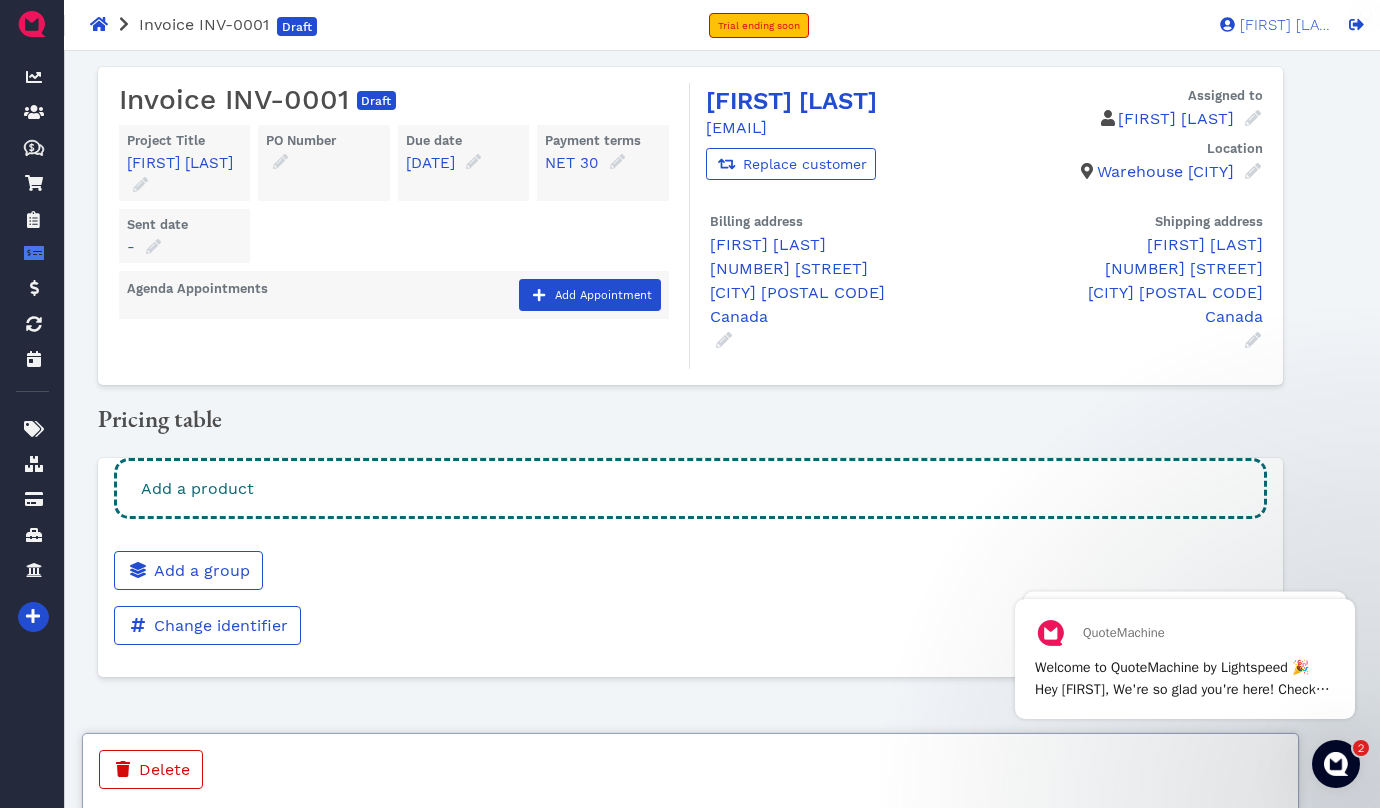 click on "Add a product" at bounding box center [690, 488] 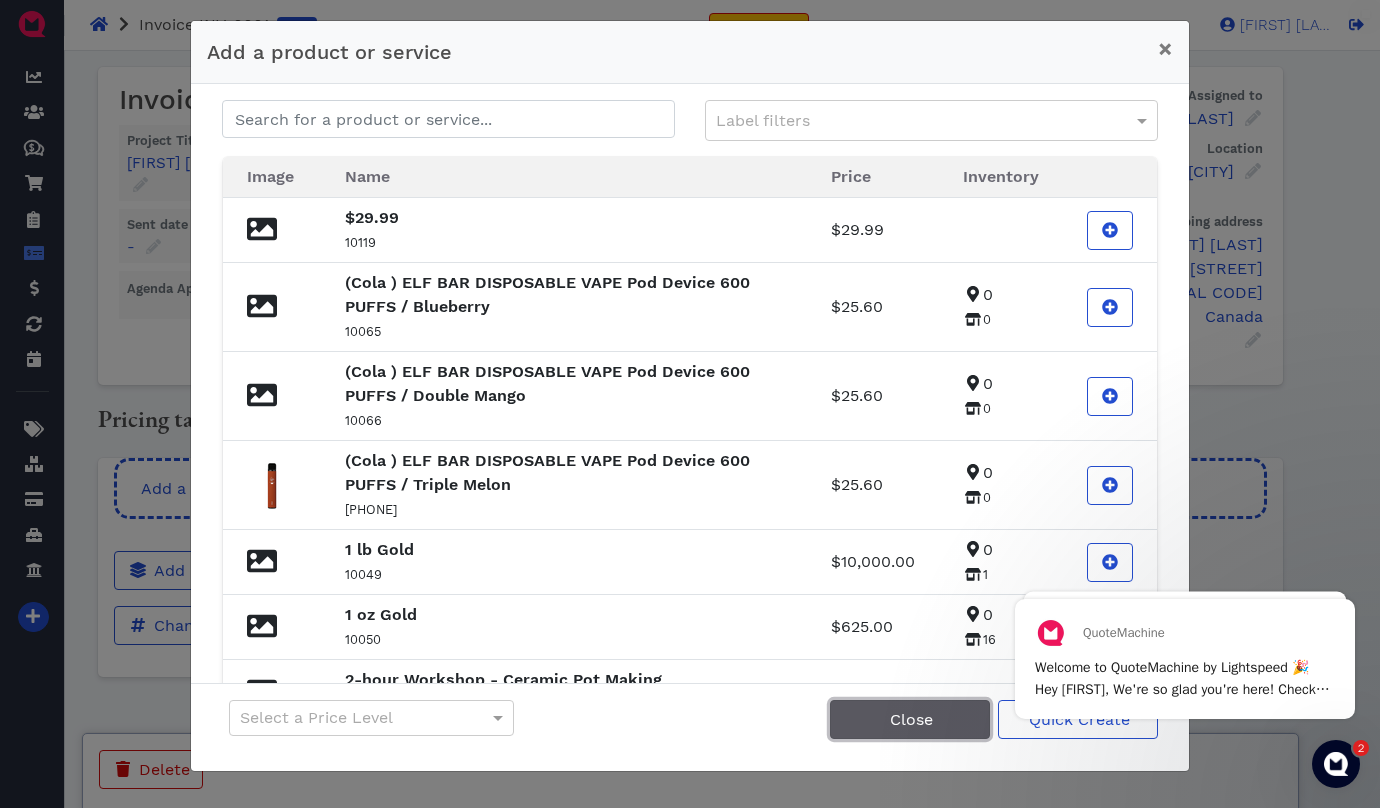 click on "Close" at bounding box center (910, 719) 